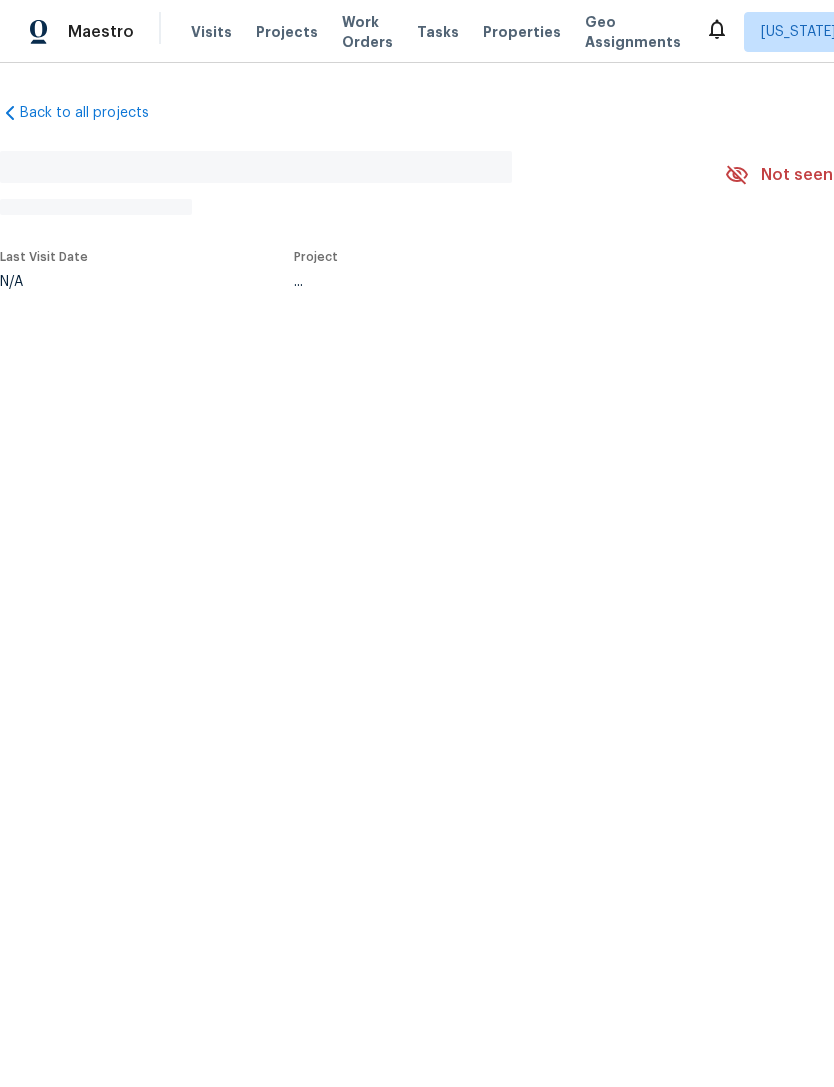 scroll, scrollTop: 0, scrollLeft: 0, axis: both 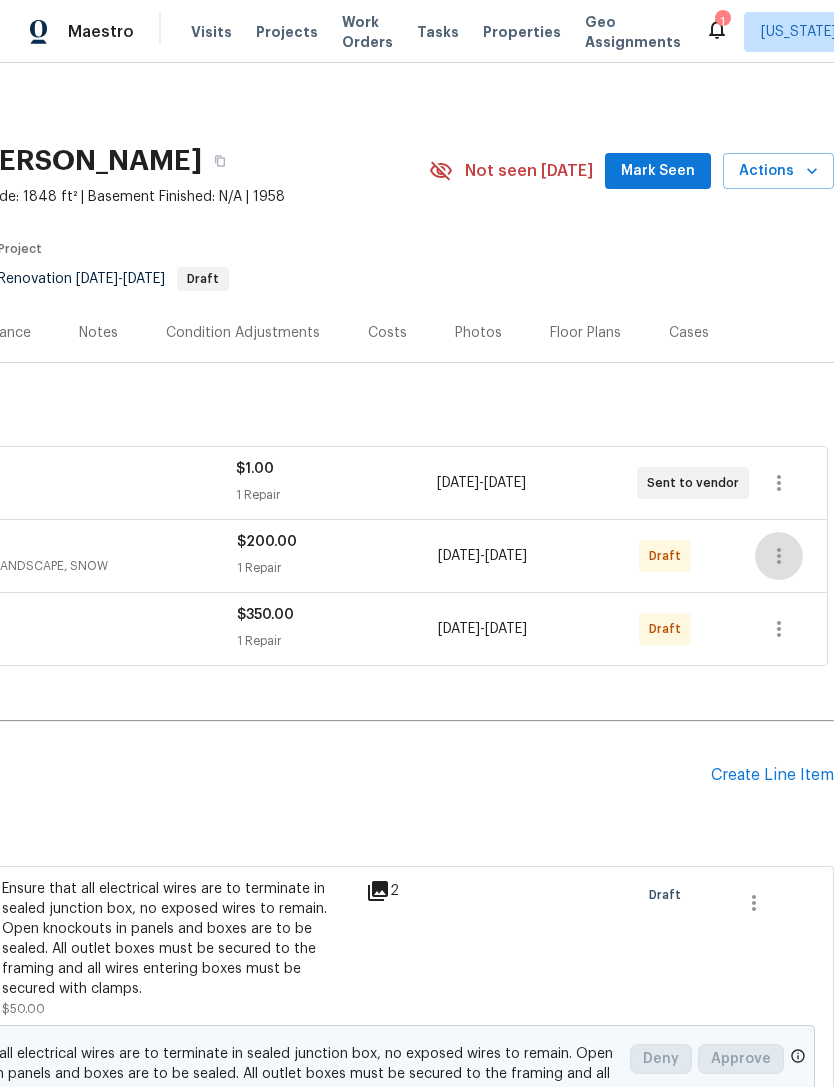 click 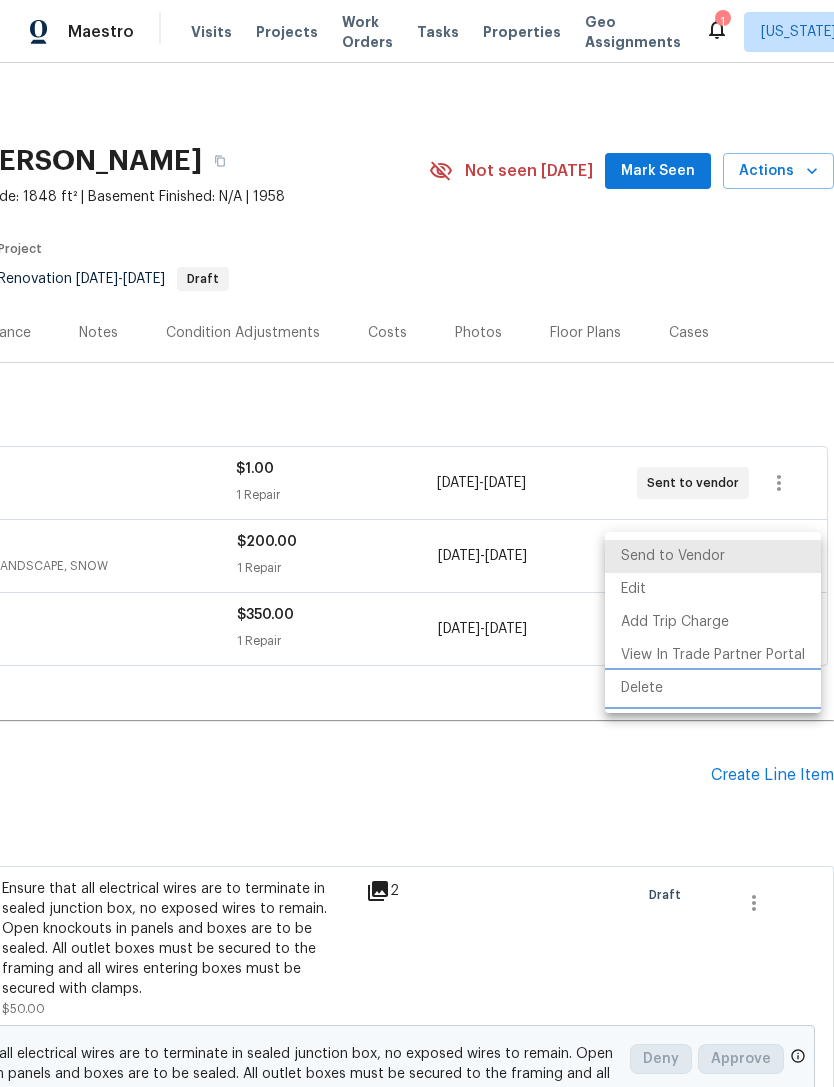 click on "Delete" at bounding box center (713, 688) 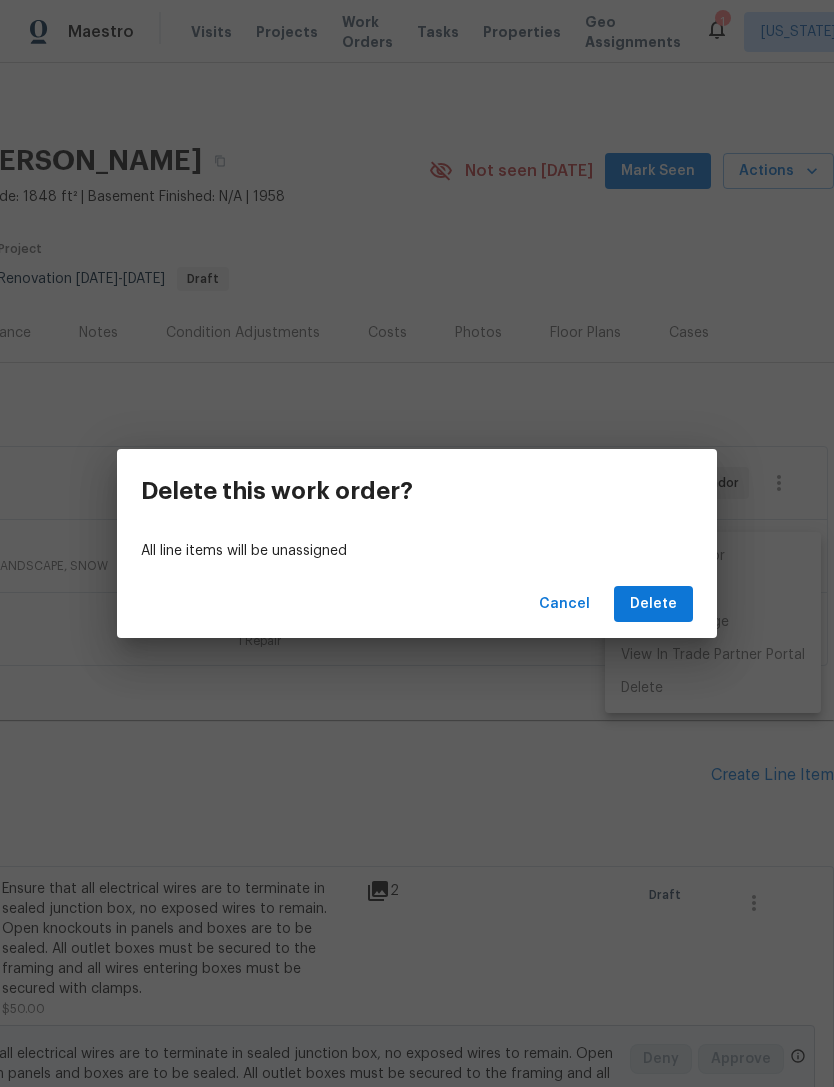 click on "Delete" at bounding box center [653, 604] 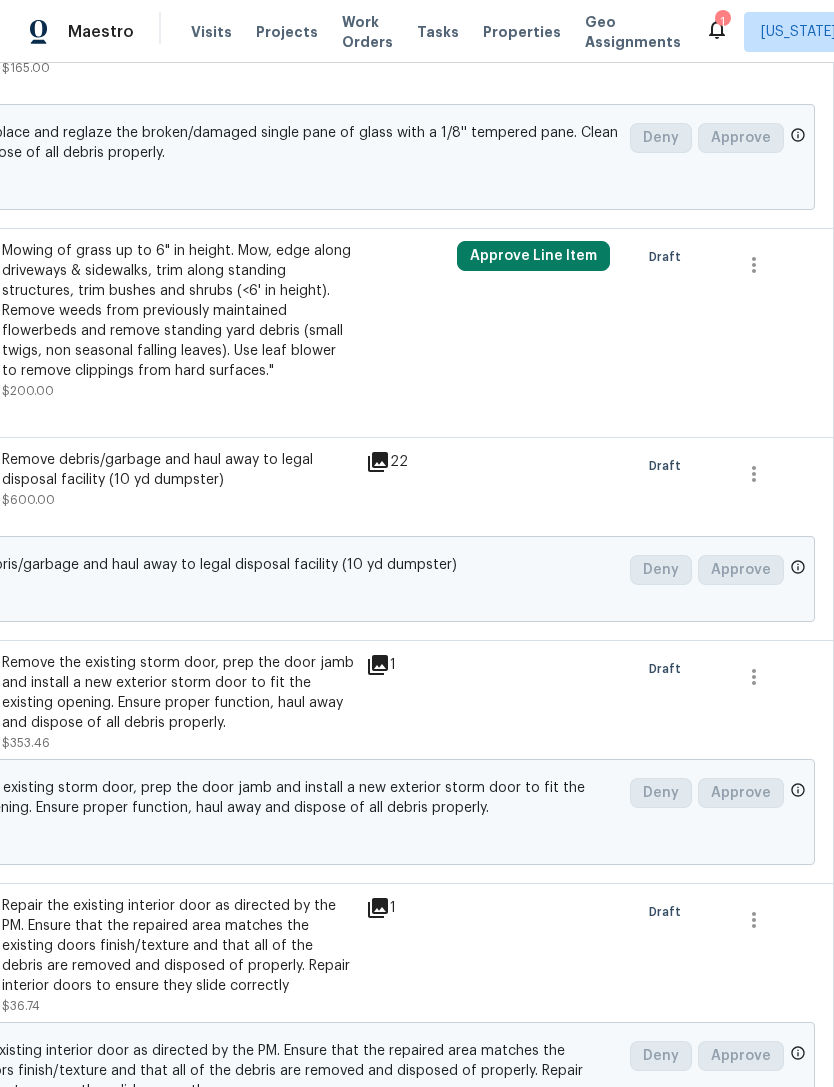 scroll, scrollTop: 3217, scrollLeft: 296, axis: both 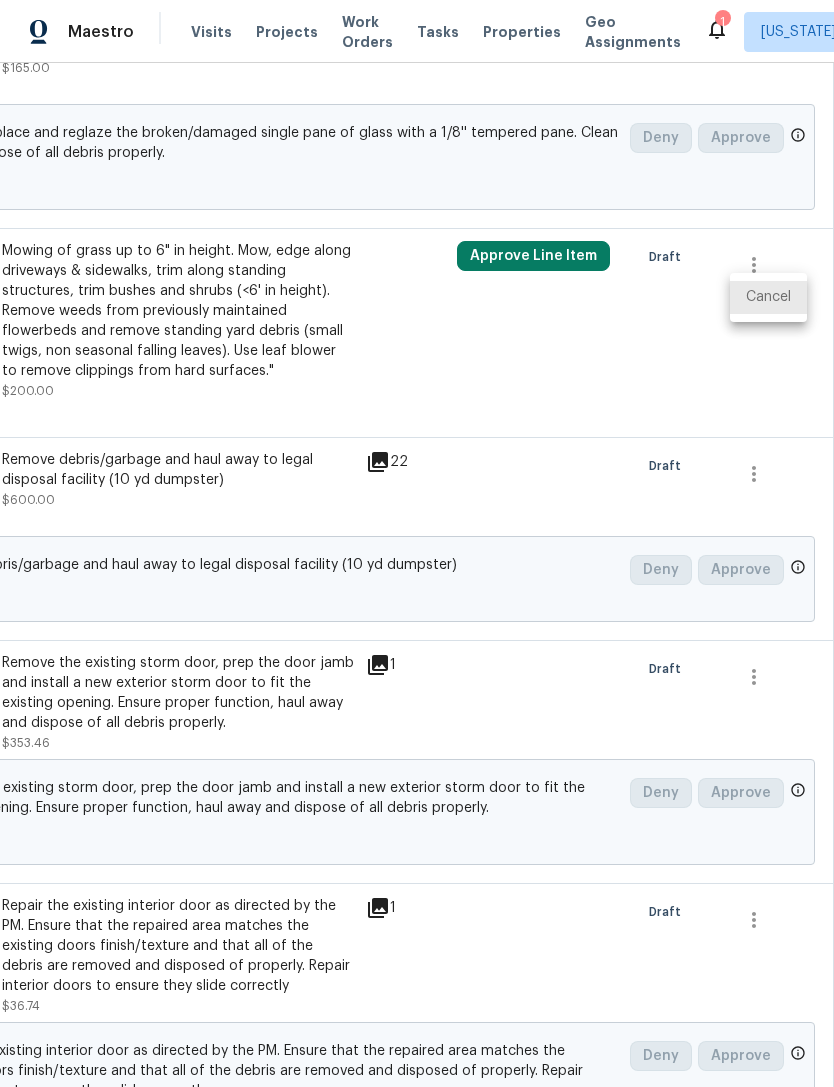 click on "Cancel" at bounding box center (768, 297) 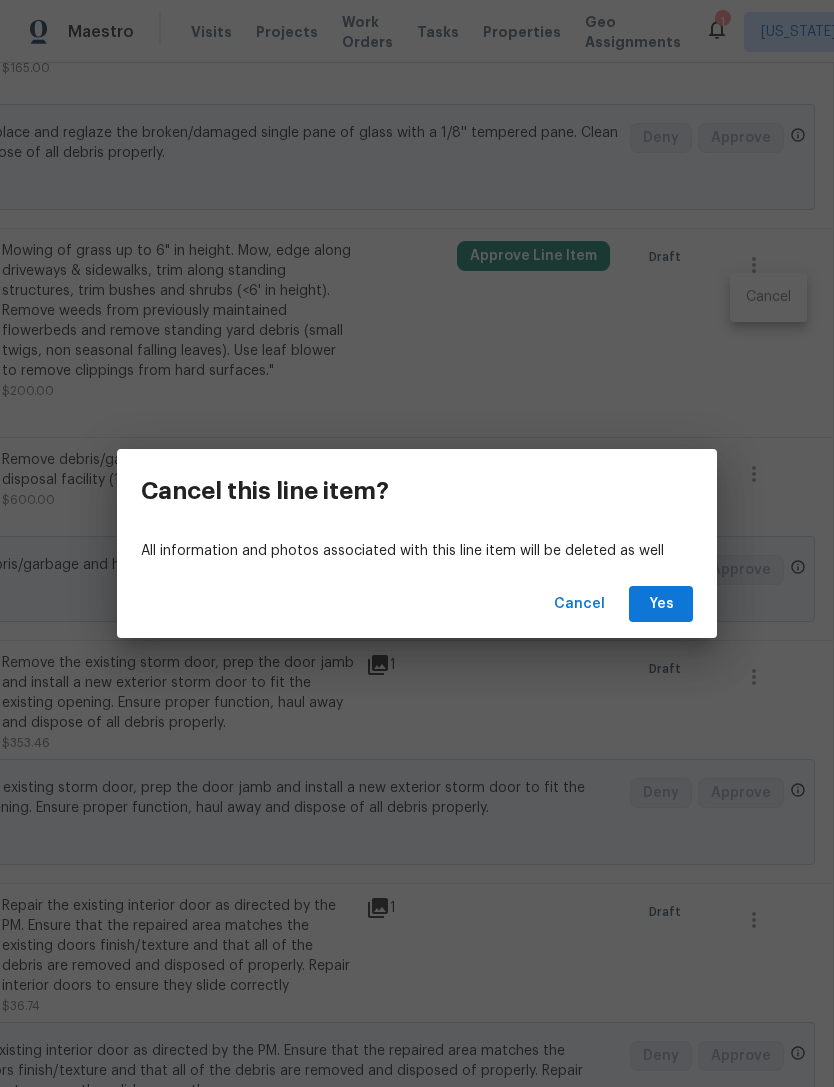 click on "Yes" at bounding box center [661, 604] 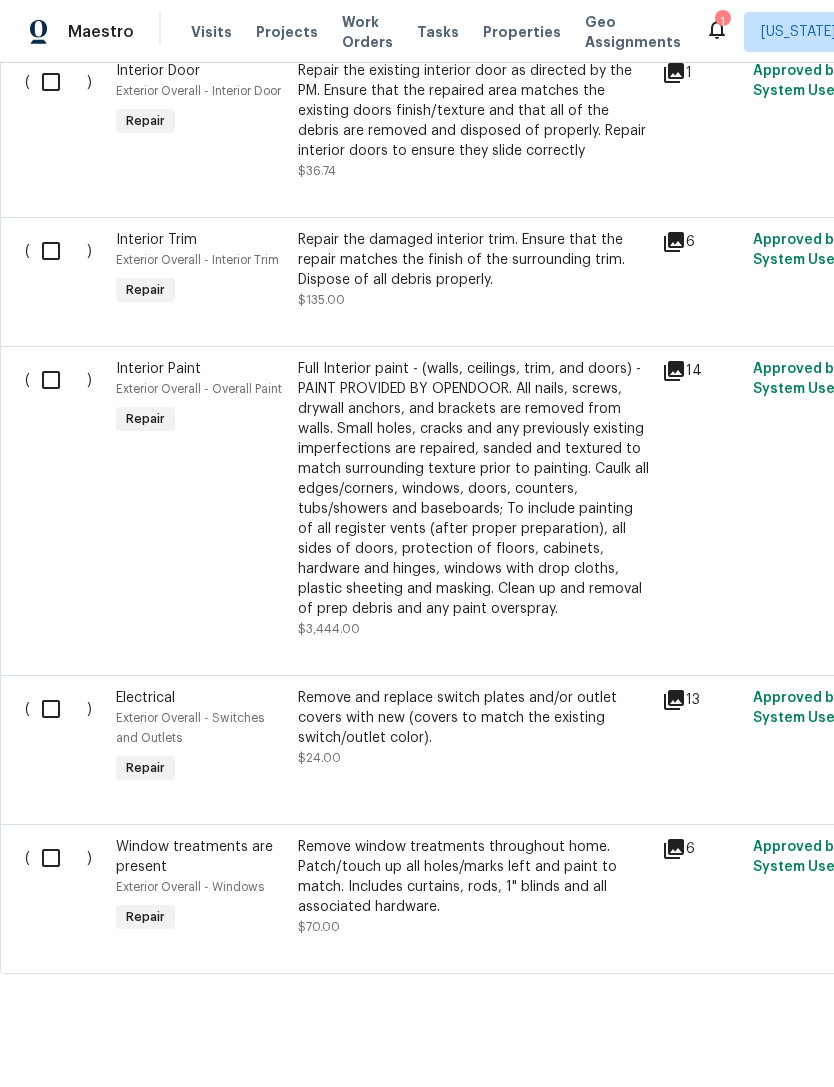 scroll, scrollTop: 2708, scrollLeft: 0, axis: vertical 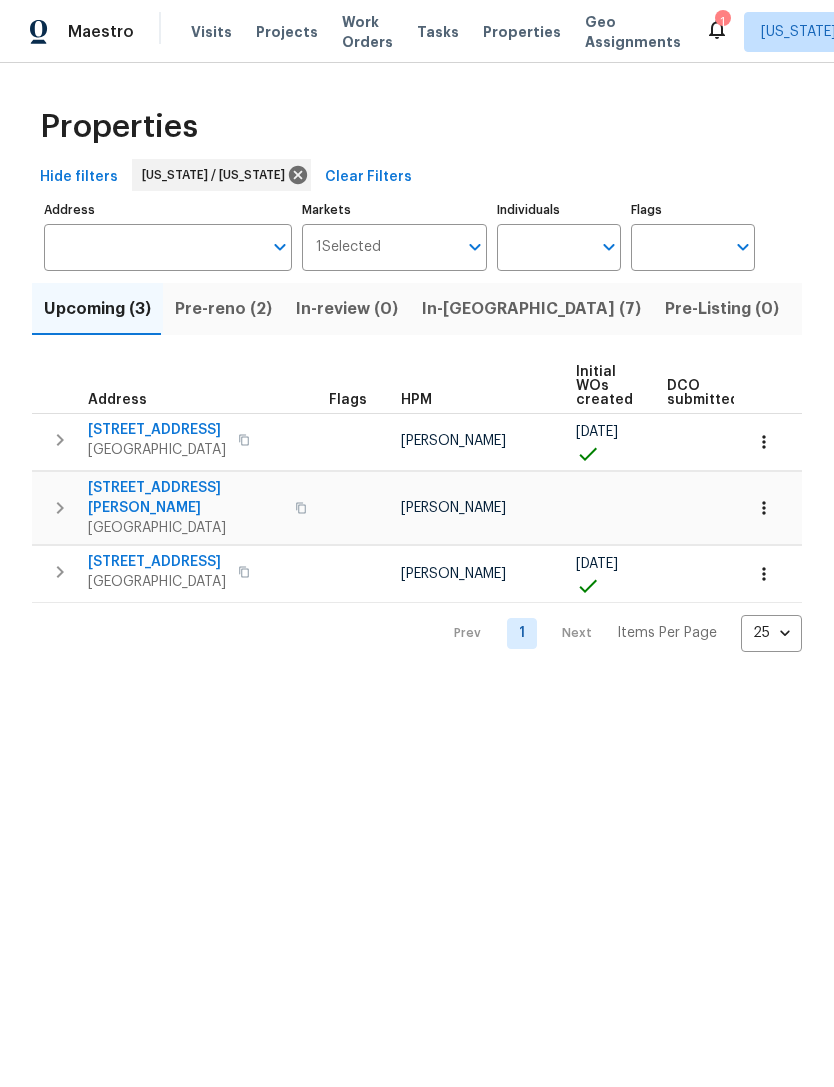 click 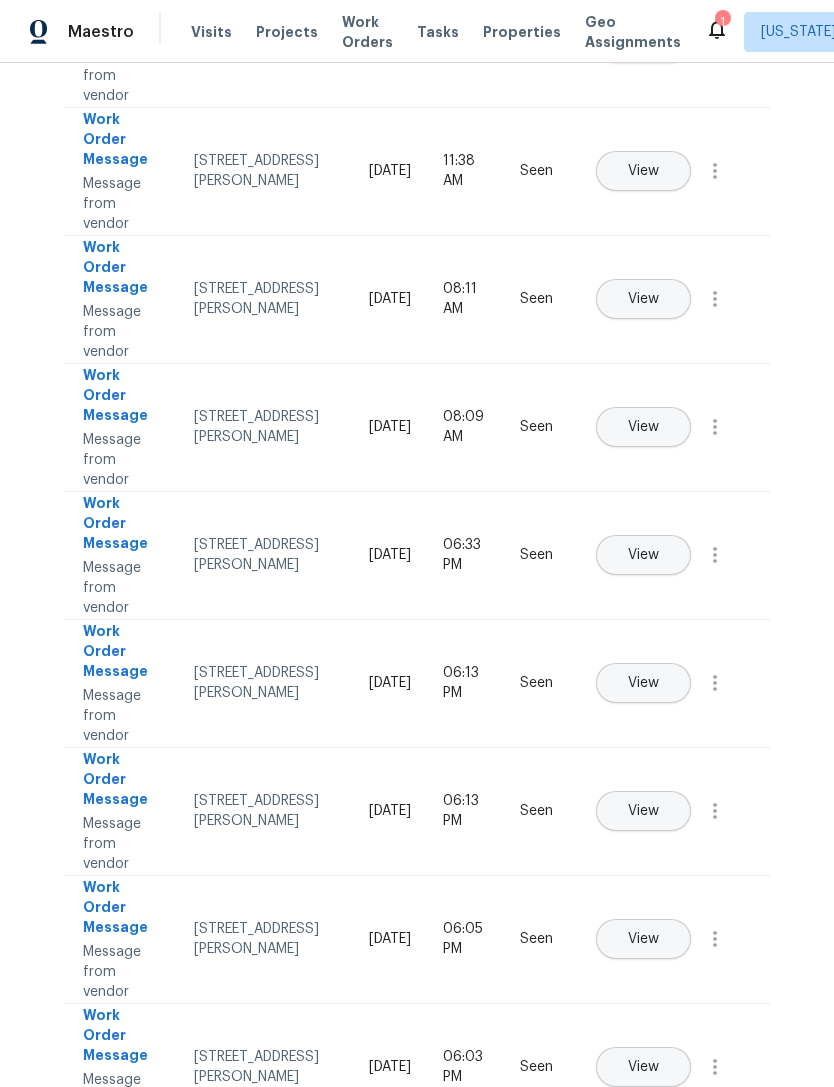 scroll, scrollTop: 402, scrollLeft: 0, axis: vertical 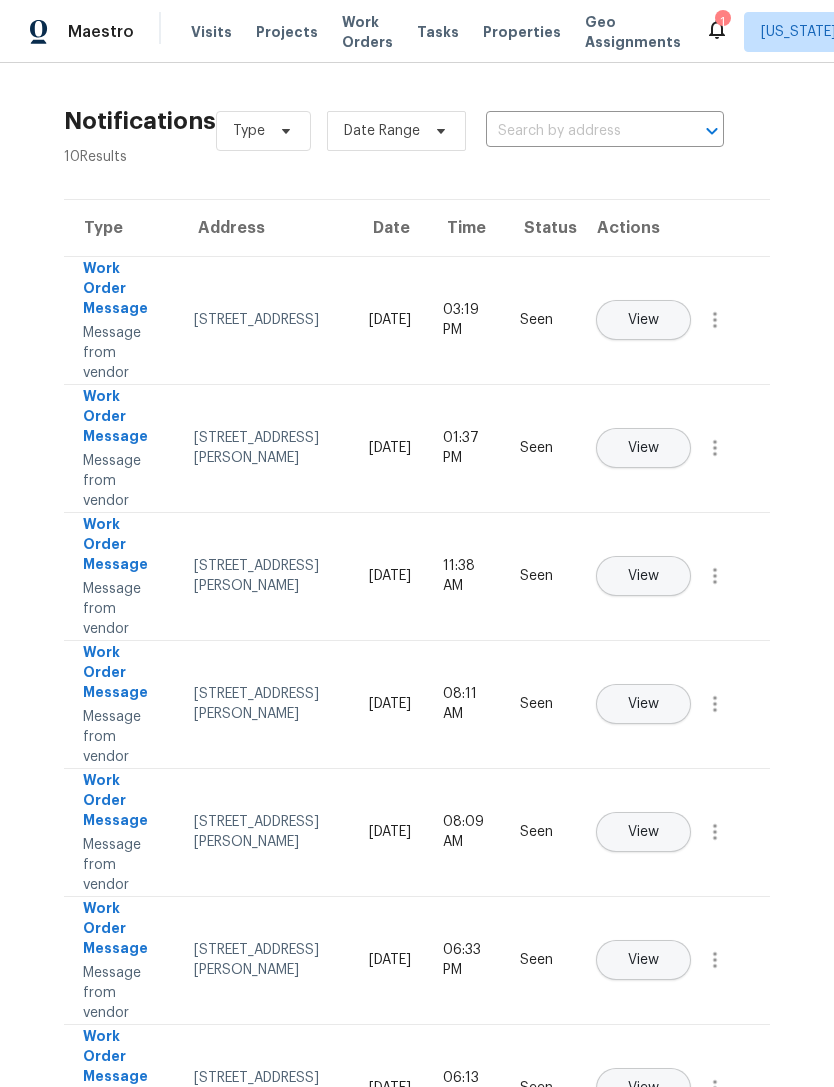 click on "Work Orders" at bounding box center (367, 32) 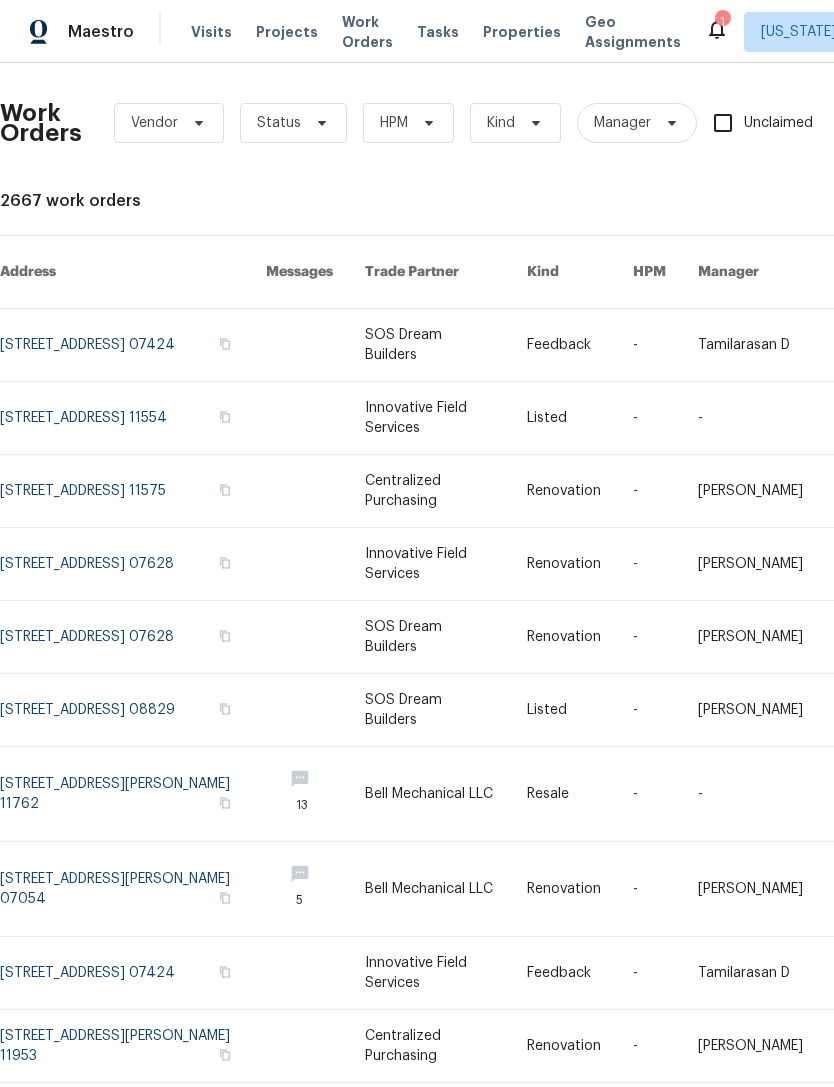 click at bounding box center [133, 889] 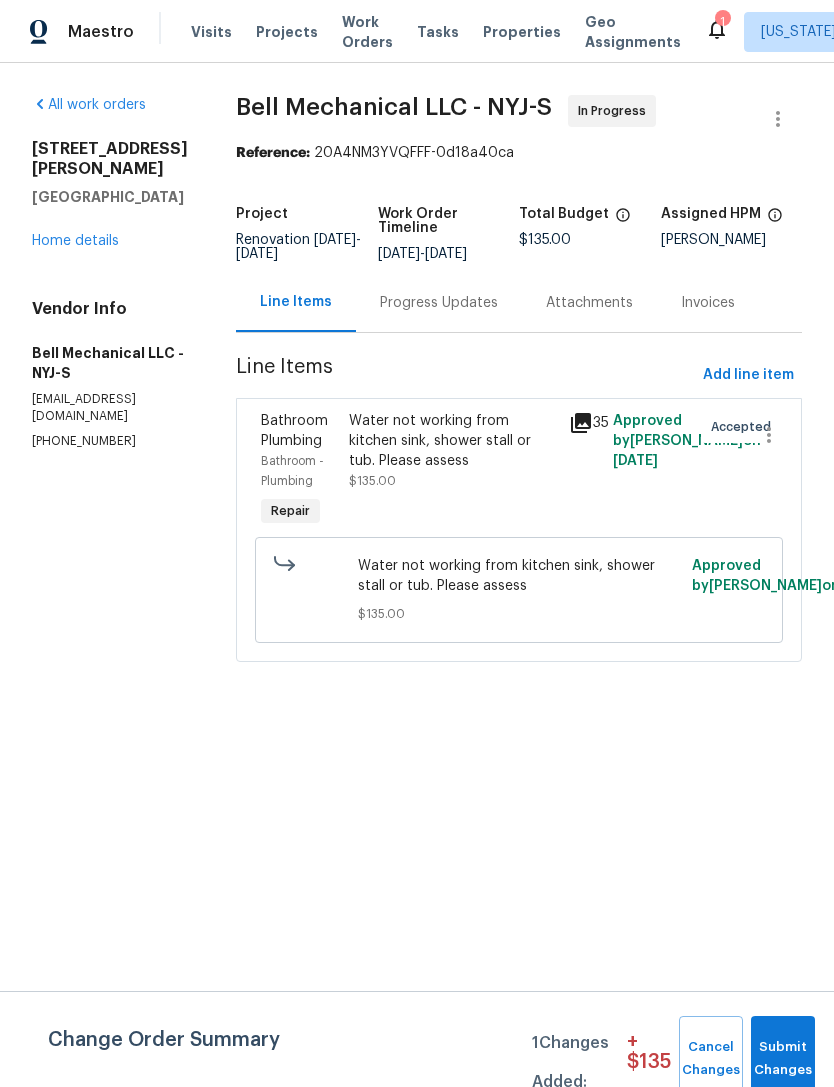 click on "Progress Updates" at bounding box center [439, 303] 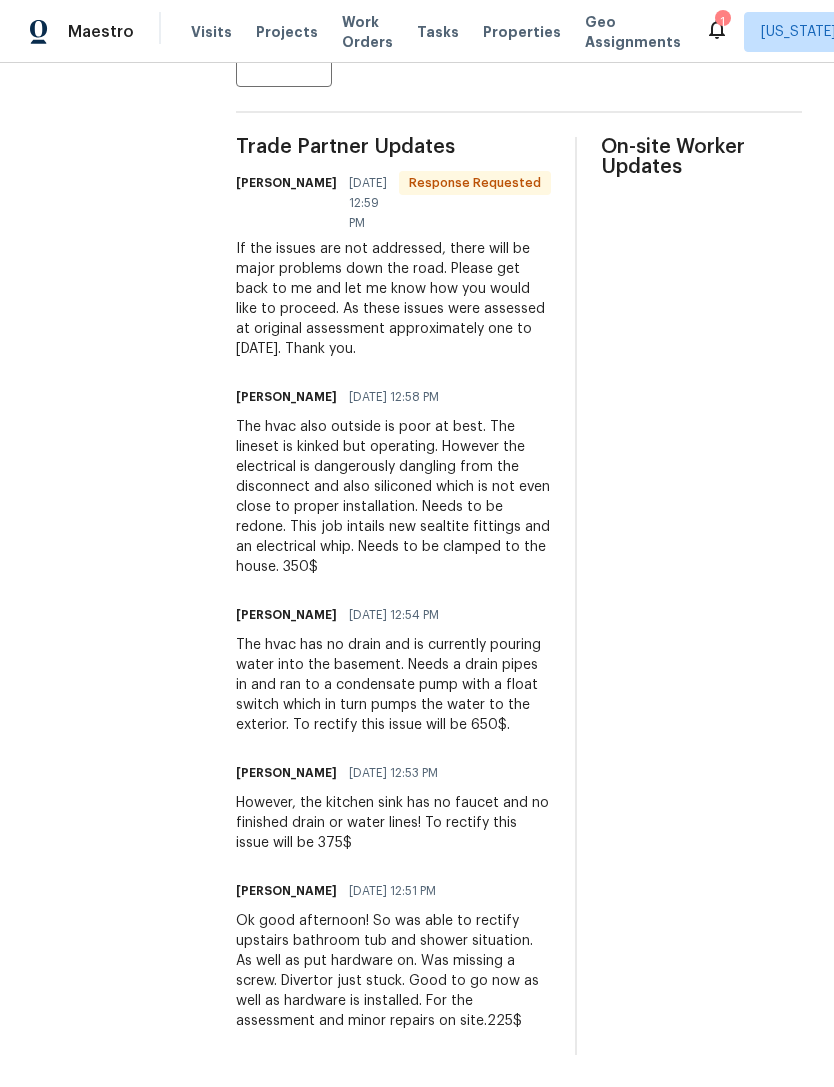 scroll, scrollTop: 597, scrollLeft: 0, axis: vertical 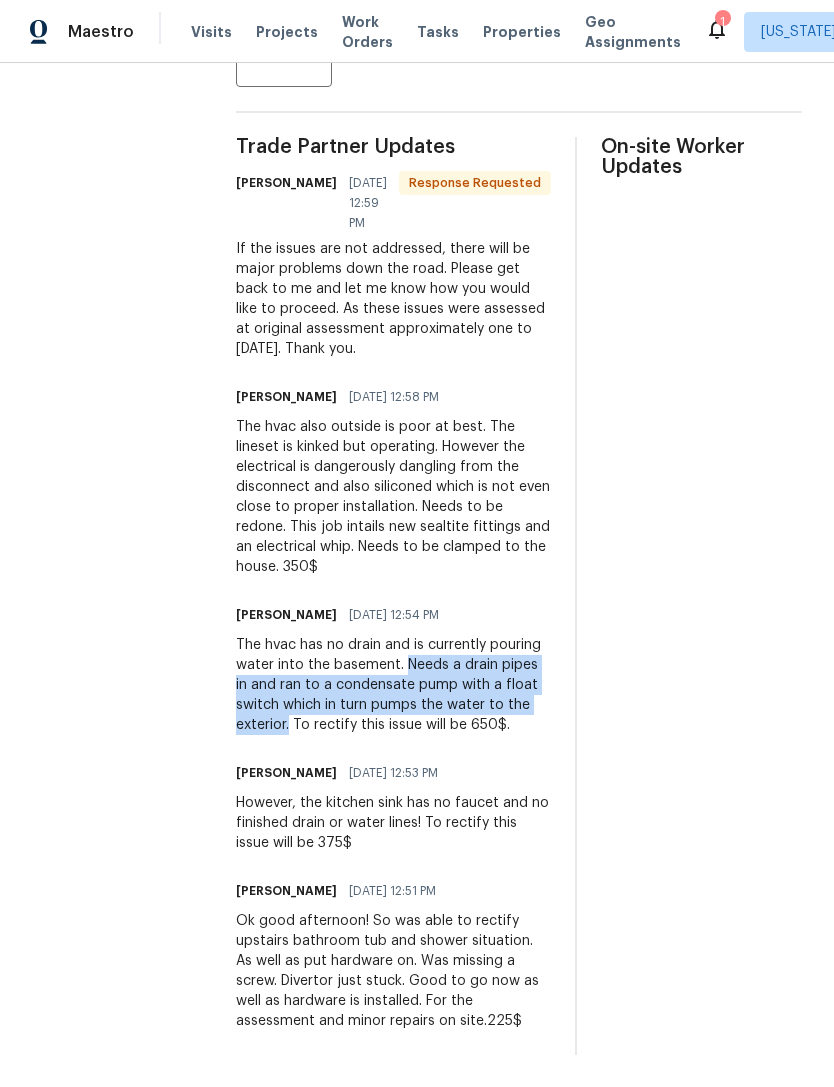 copy on "Needs a drain pipes in and ran to a condensate pump with a float switch which in turn pumps the water to the exterior." 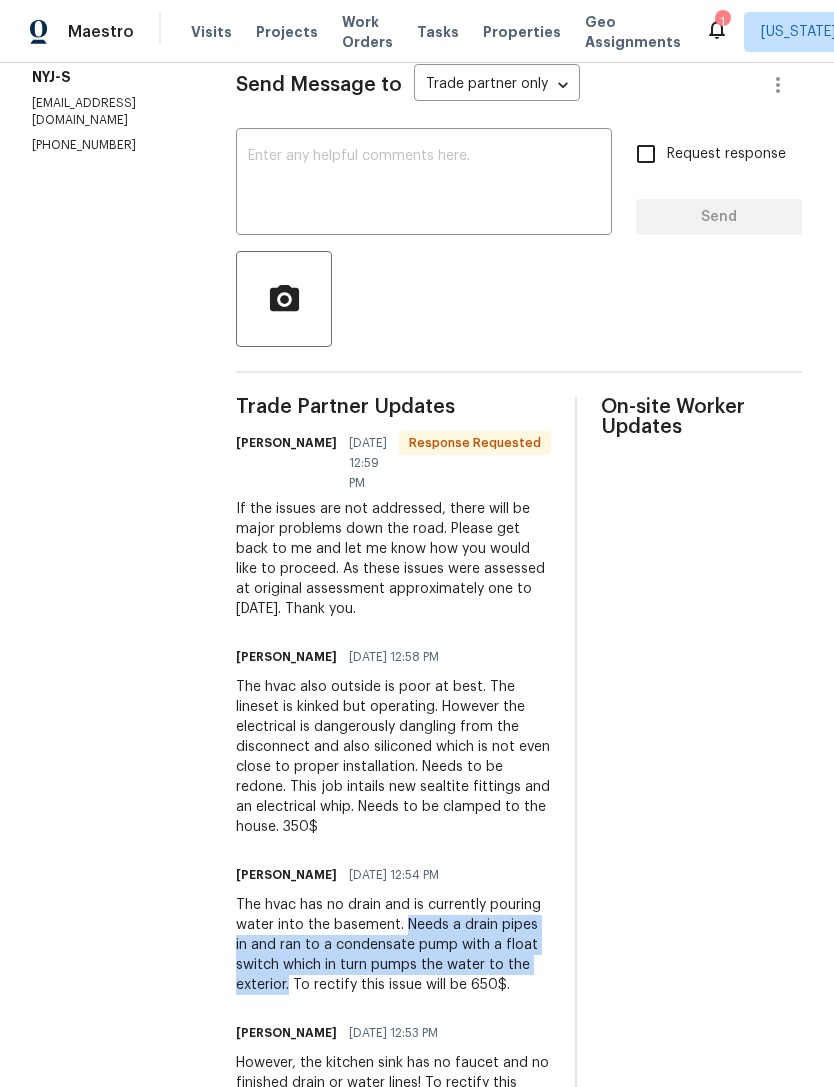 scroll, scrollTop: 129, scrollLeft: 0, axis: vertical 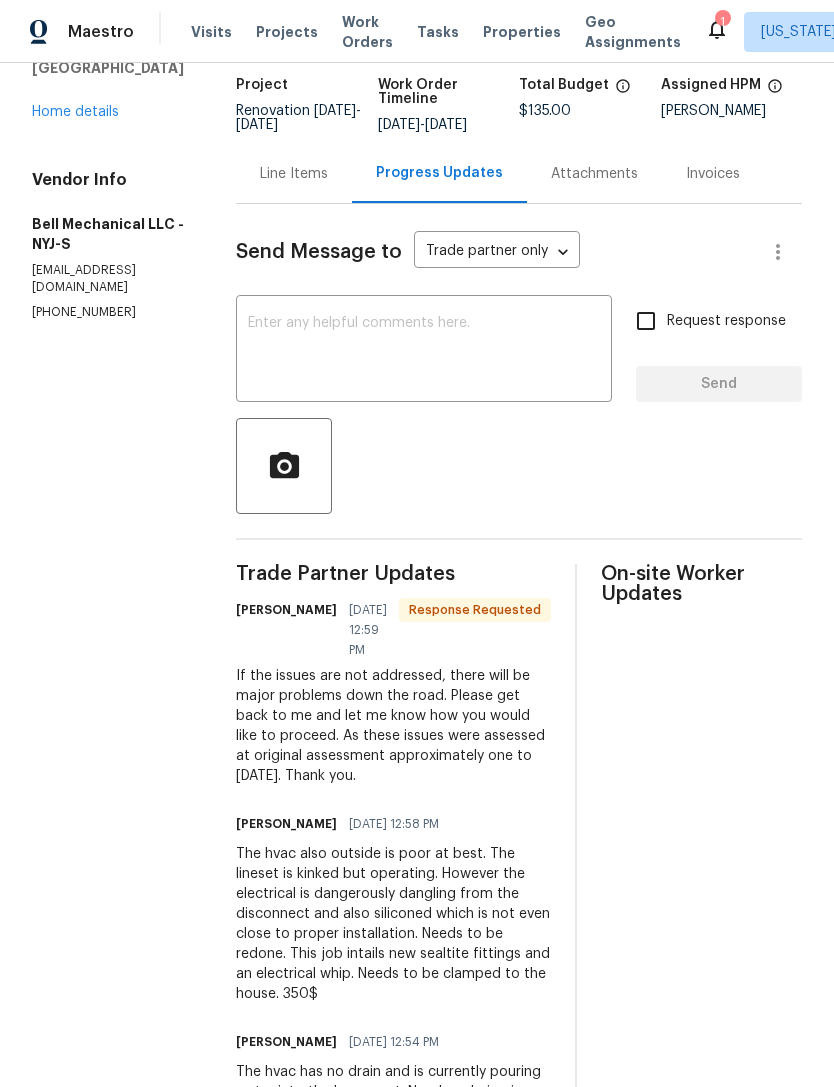 click on "Line Items" at bounding box center (294, 174) 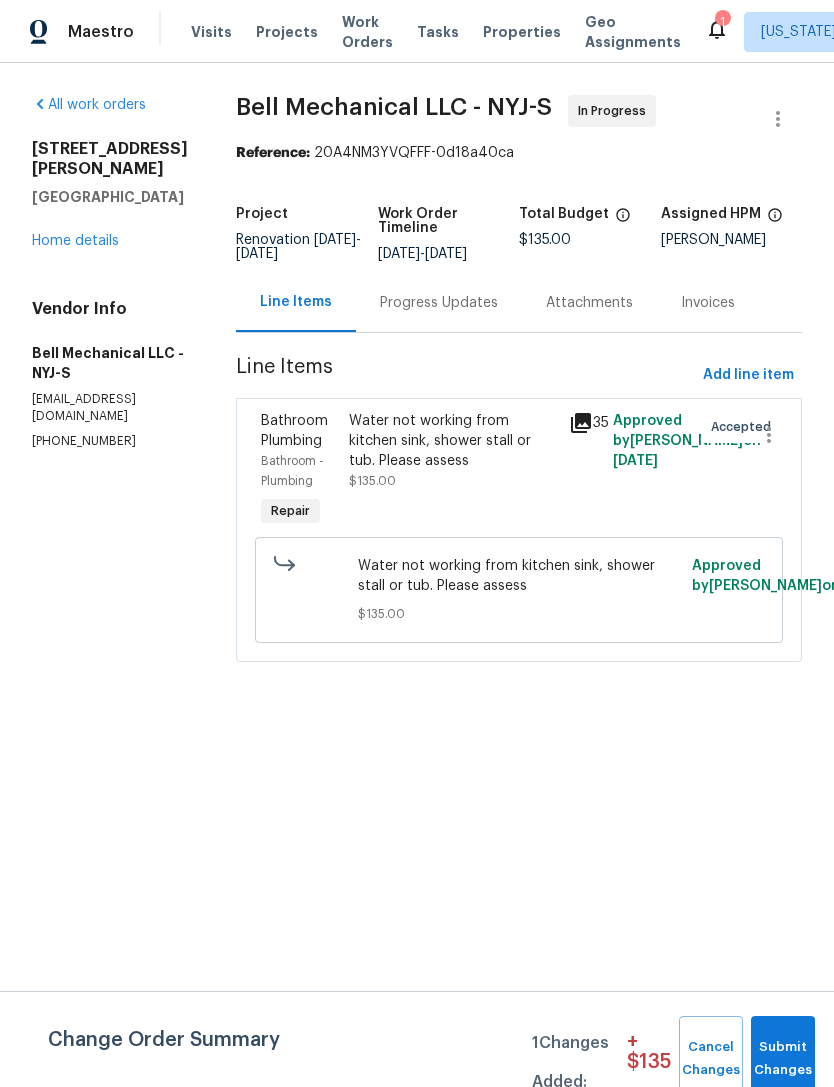 click on "Add line item" at bounding box center (748, 375) 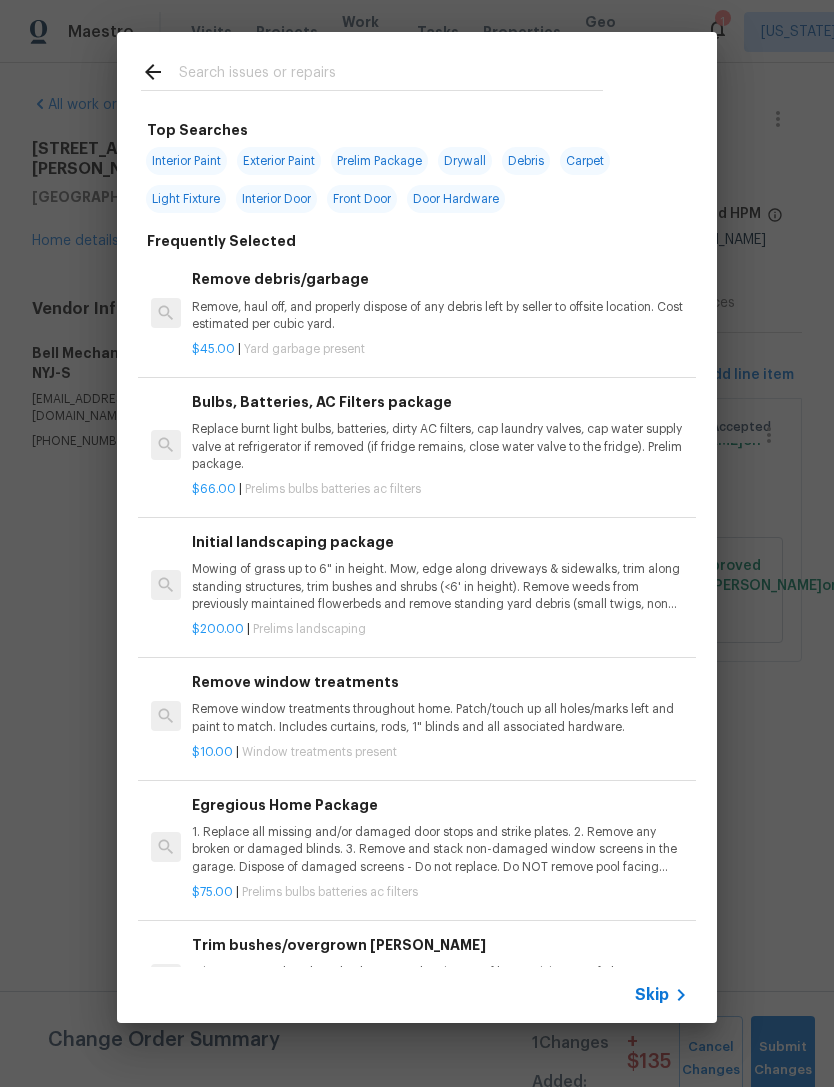 click at bounding box center (391, 75) 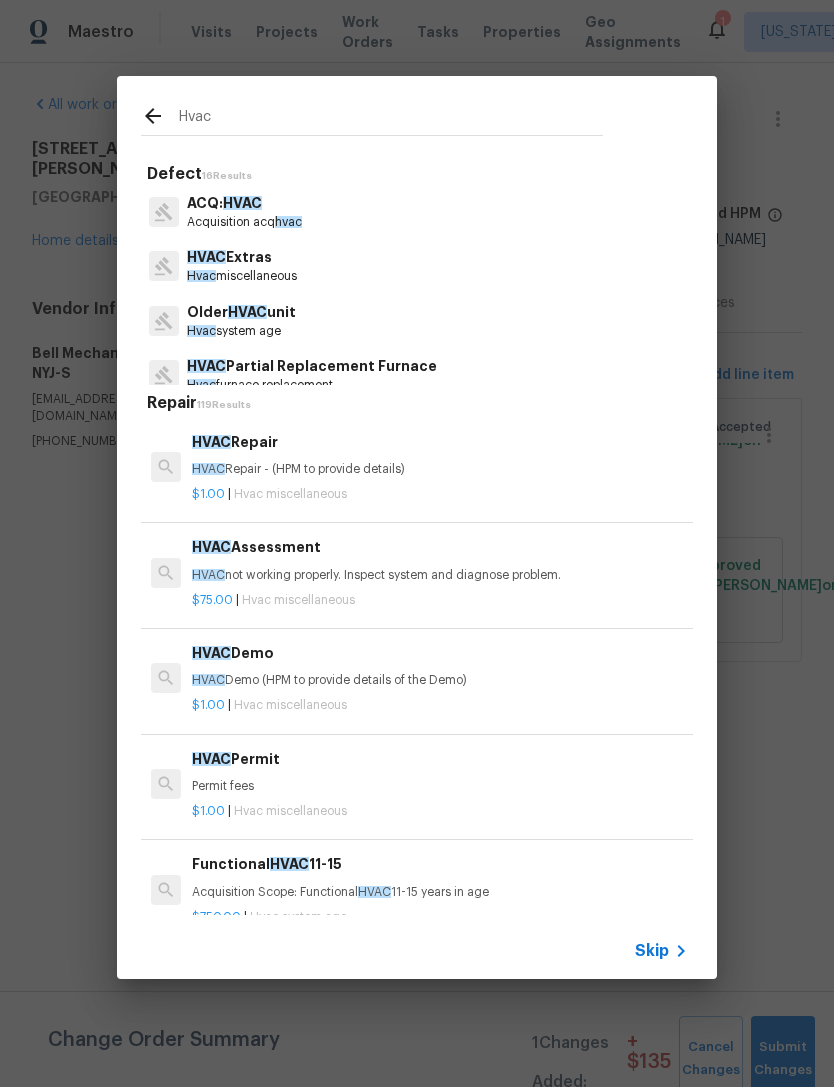 type on "Hvac" 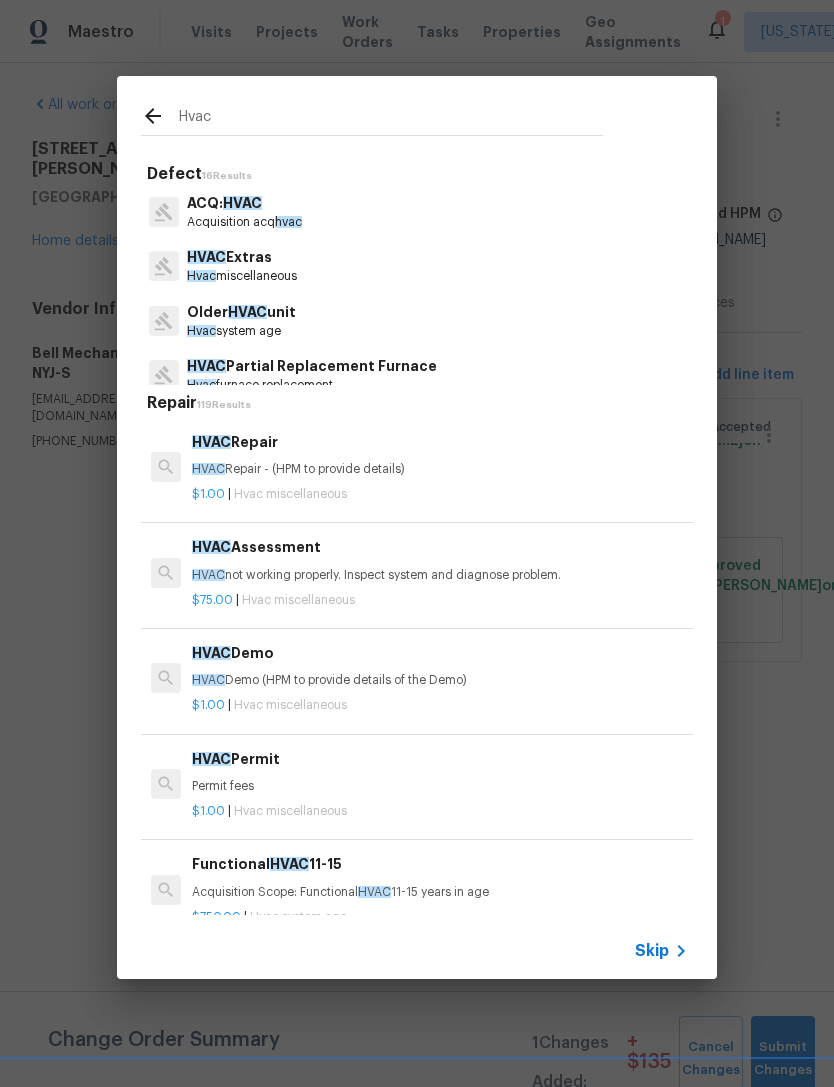 click on "HVAC  Extras Hvac  miscellaneous" at bounding box center (417, 266) 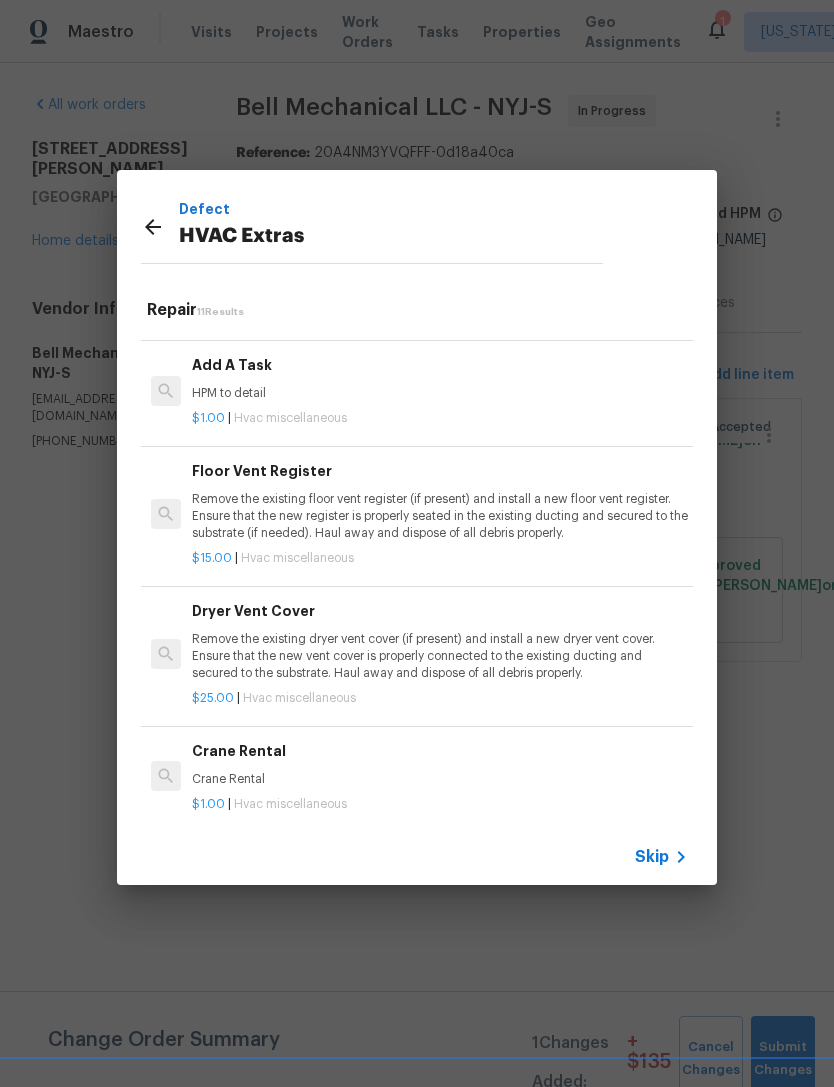 scroll, scrollTop: 790, scrollLeft: 0, axis: vertical 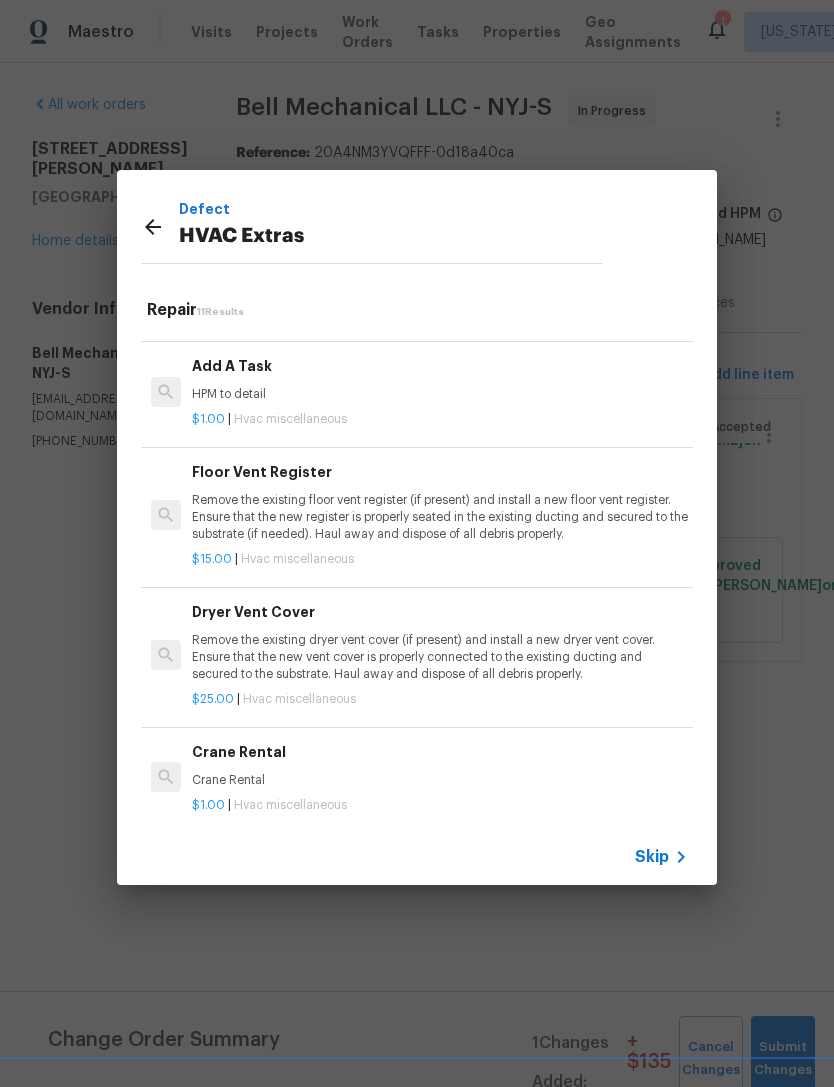click on "HPM to detail" at bounding box center (440, 394) 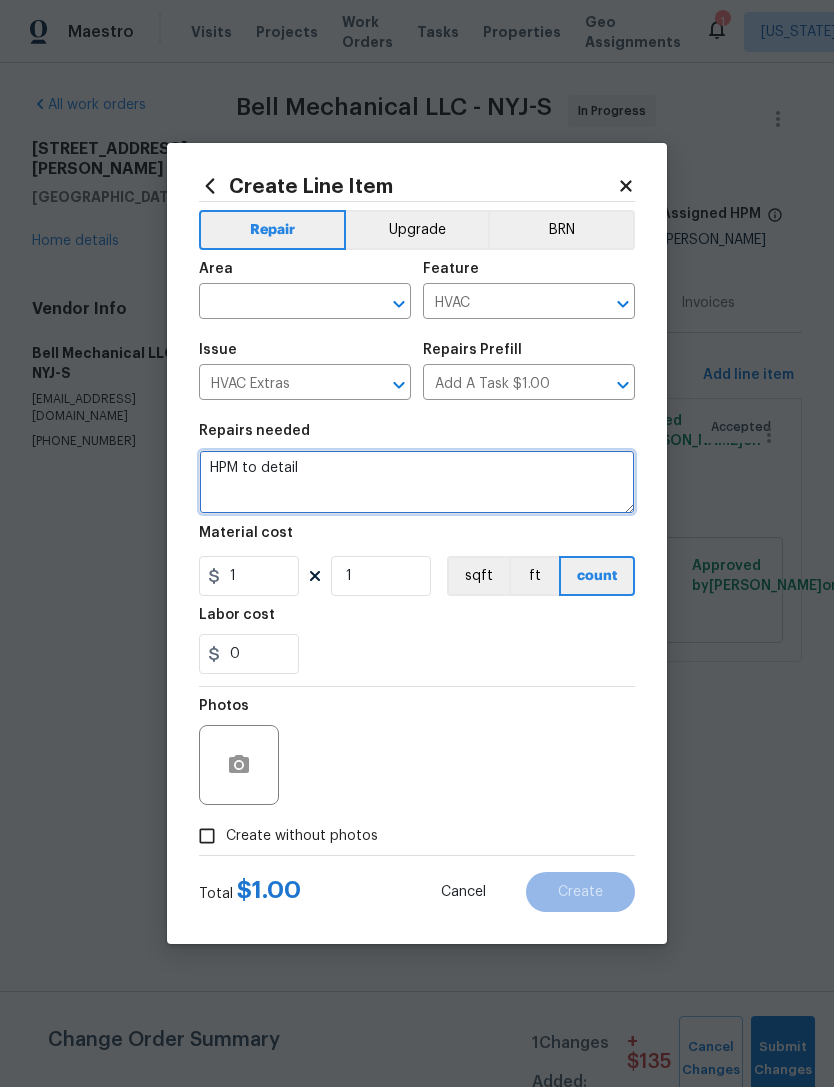 click on "HPM to detail" at bounding box center (417, 482) 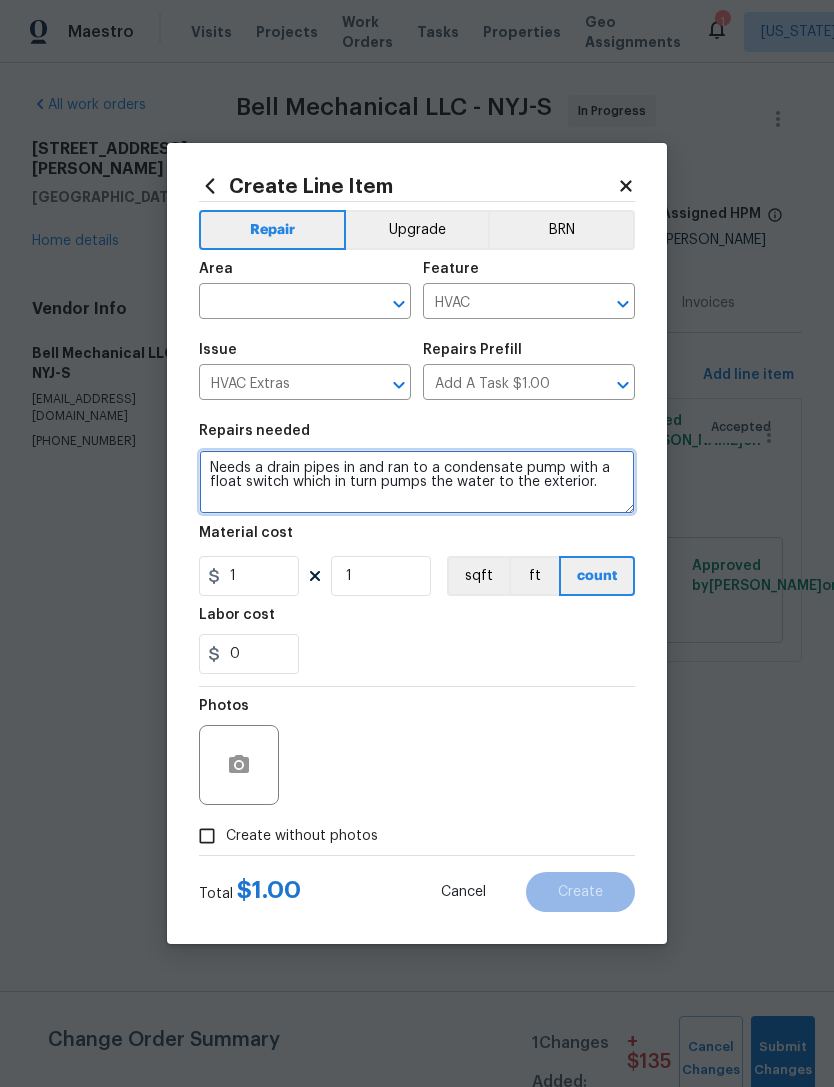 click on "Needs a drain pipes in and ran to a condensate pump with a float switch which in turn pumps the water to the exterior." at bounding box center (417, 482) 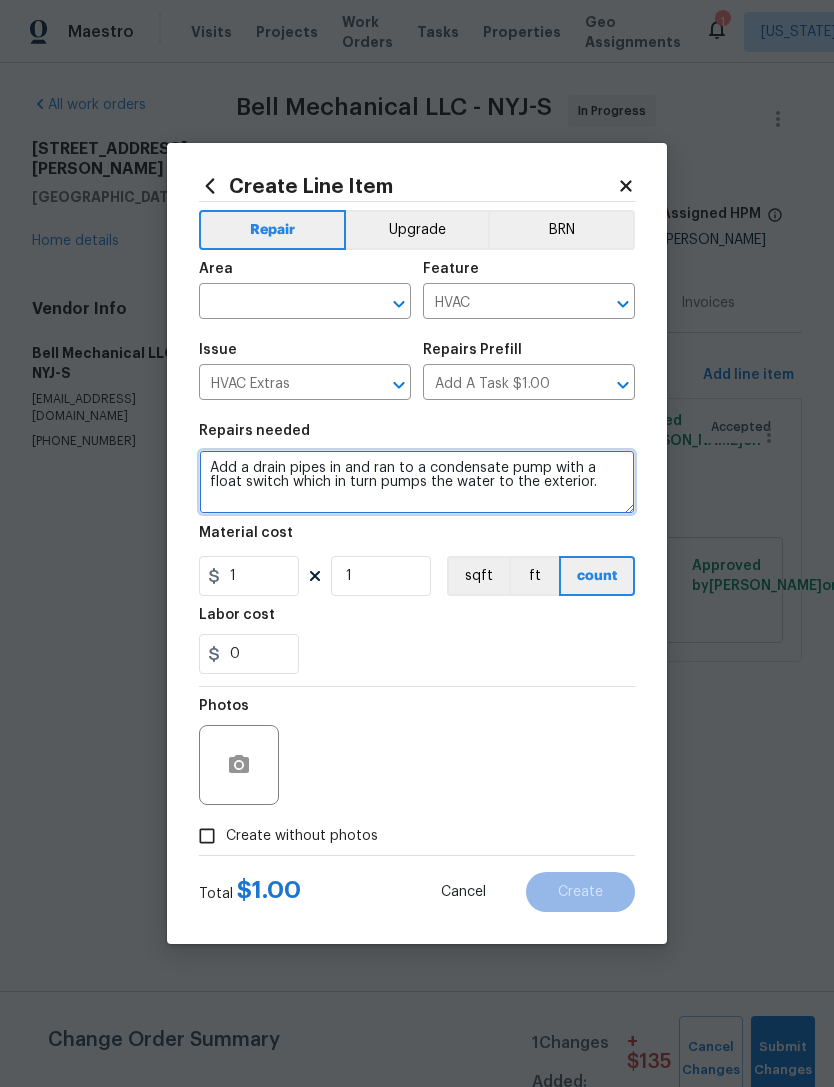 click on "Add a drain pipes in and ran to a condensate pump with a float switch which in turn pumps the water to the exterior." at bounding box center [417, 482] 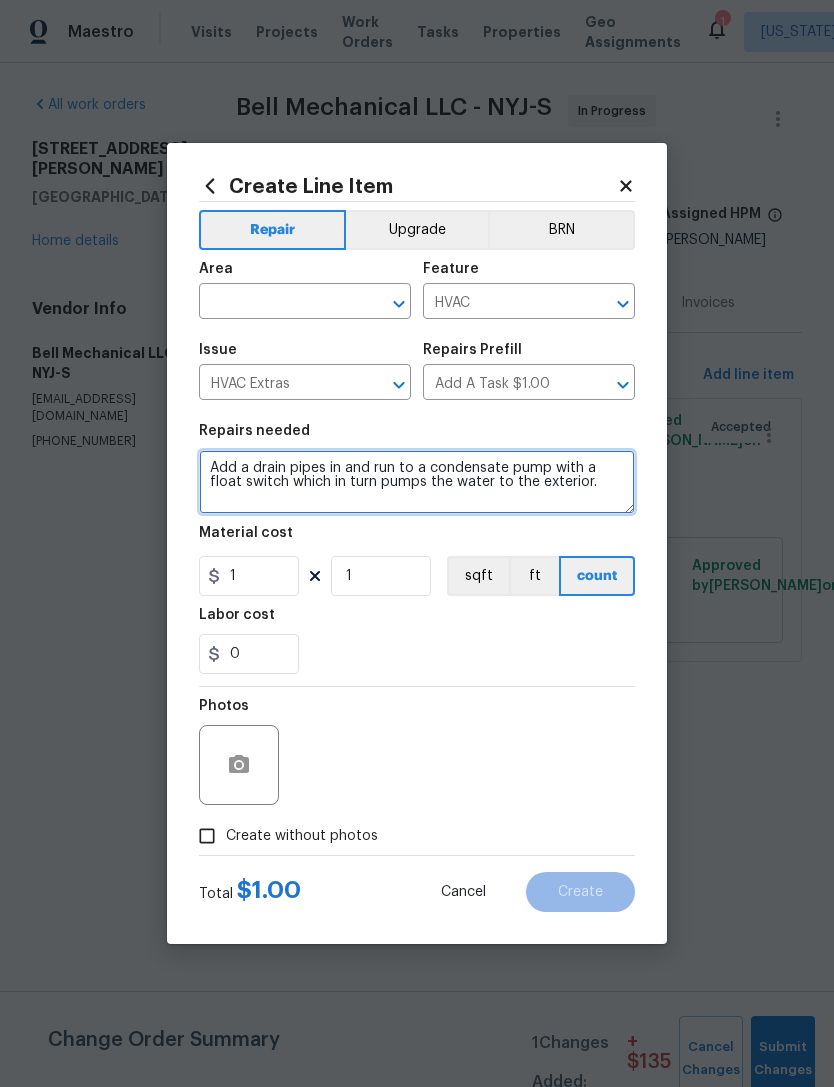 click on "Add a drain pipes in and run to a condensate pump with a float switch which in turn pumps the water to the exterior." at bounding box center [417, 482] 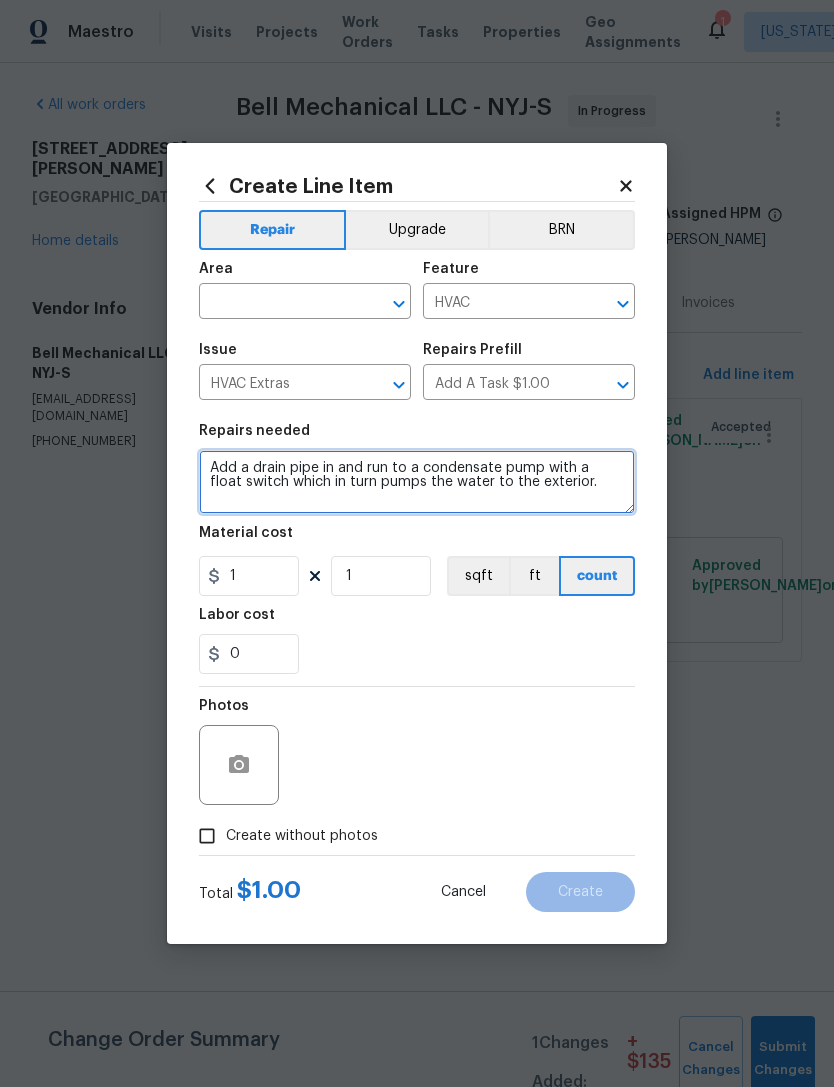 click 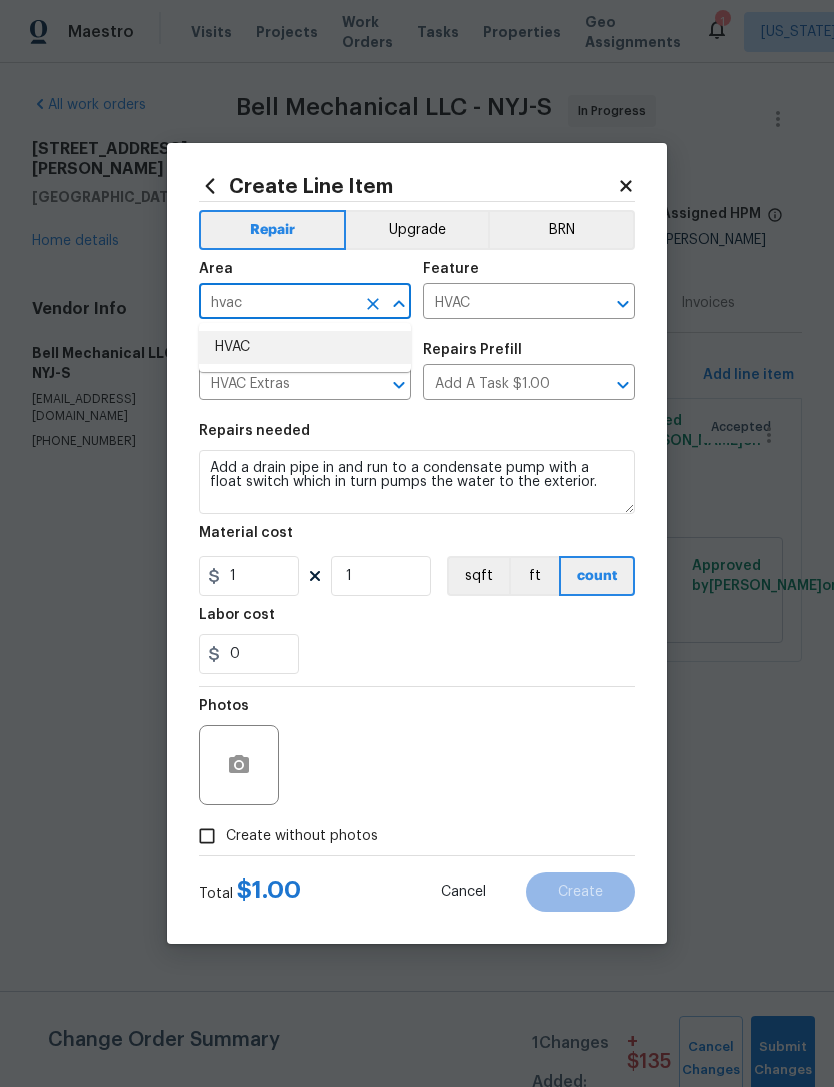 click on "HVAC" at bounding box center (305, 347) 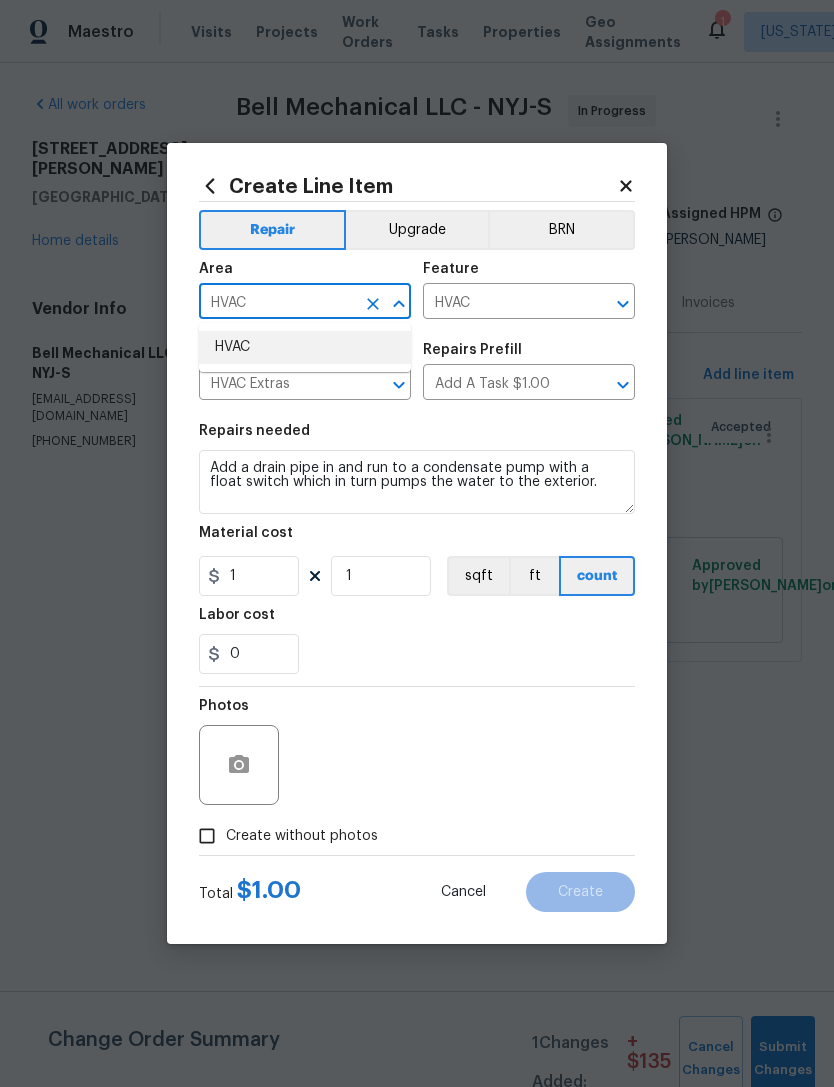 click on "Area HVAC ​" at bounding box center [305, 290] 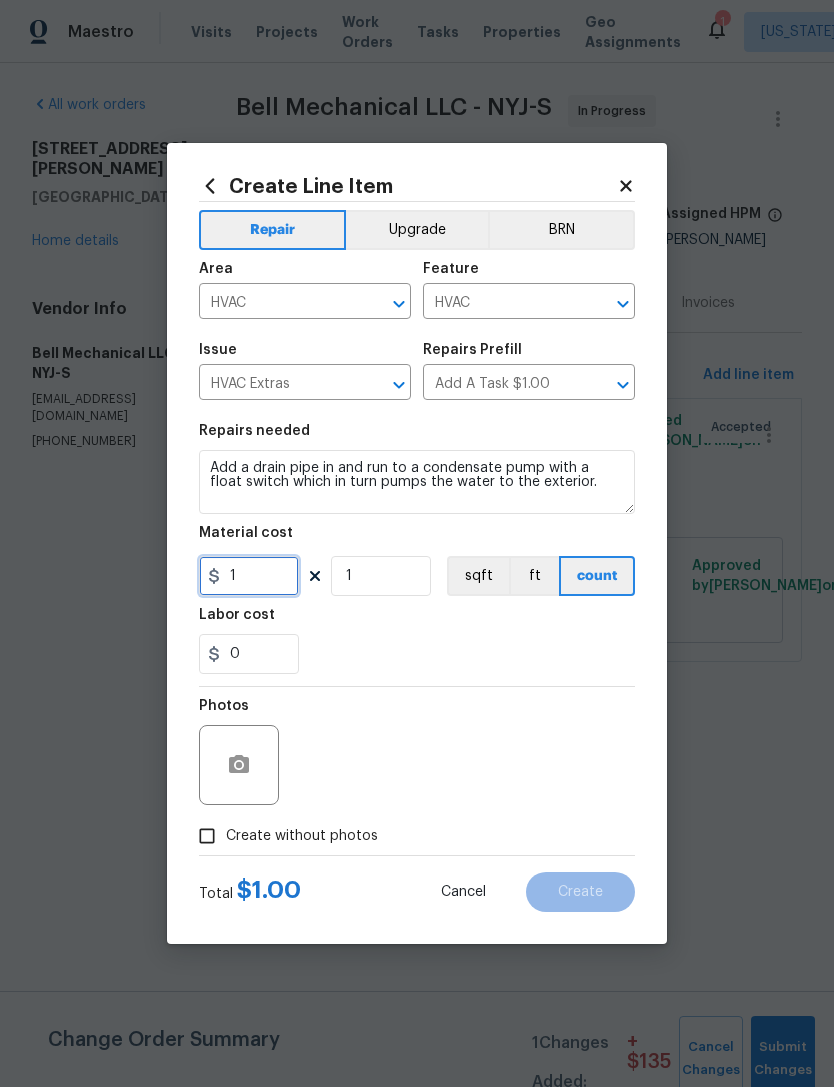click on "1" at bounding box center [249, 576] 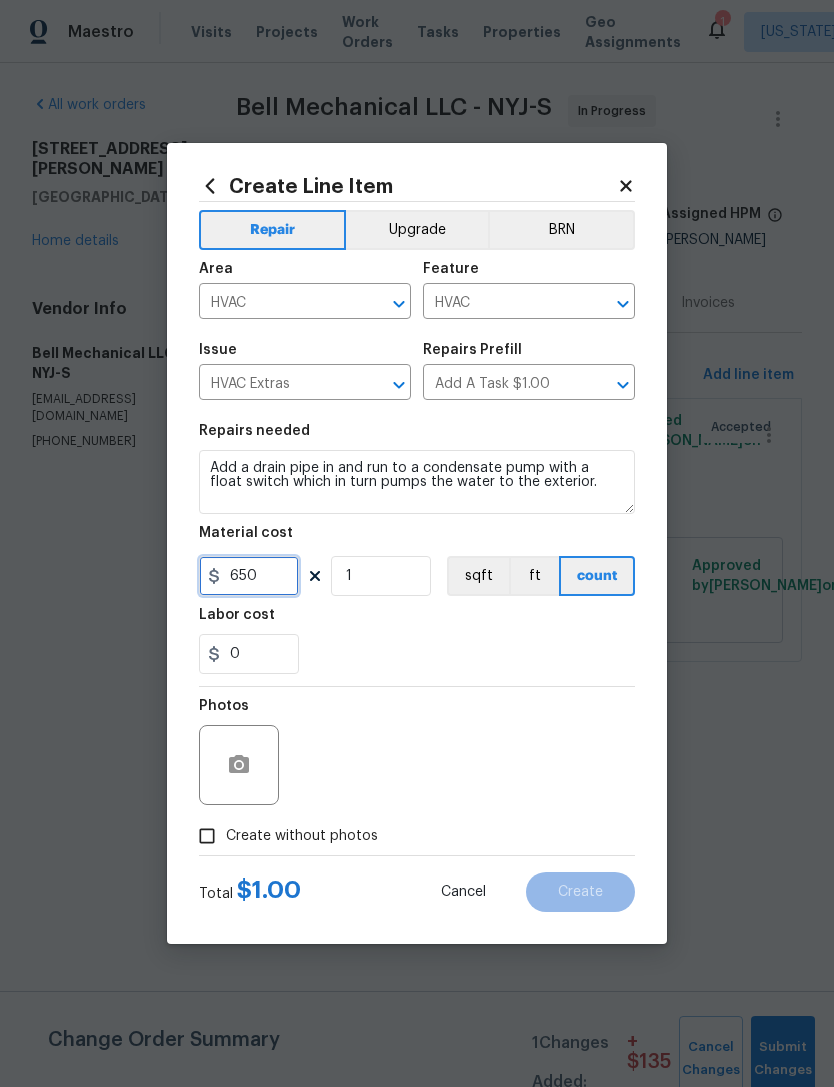 type on "650" 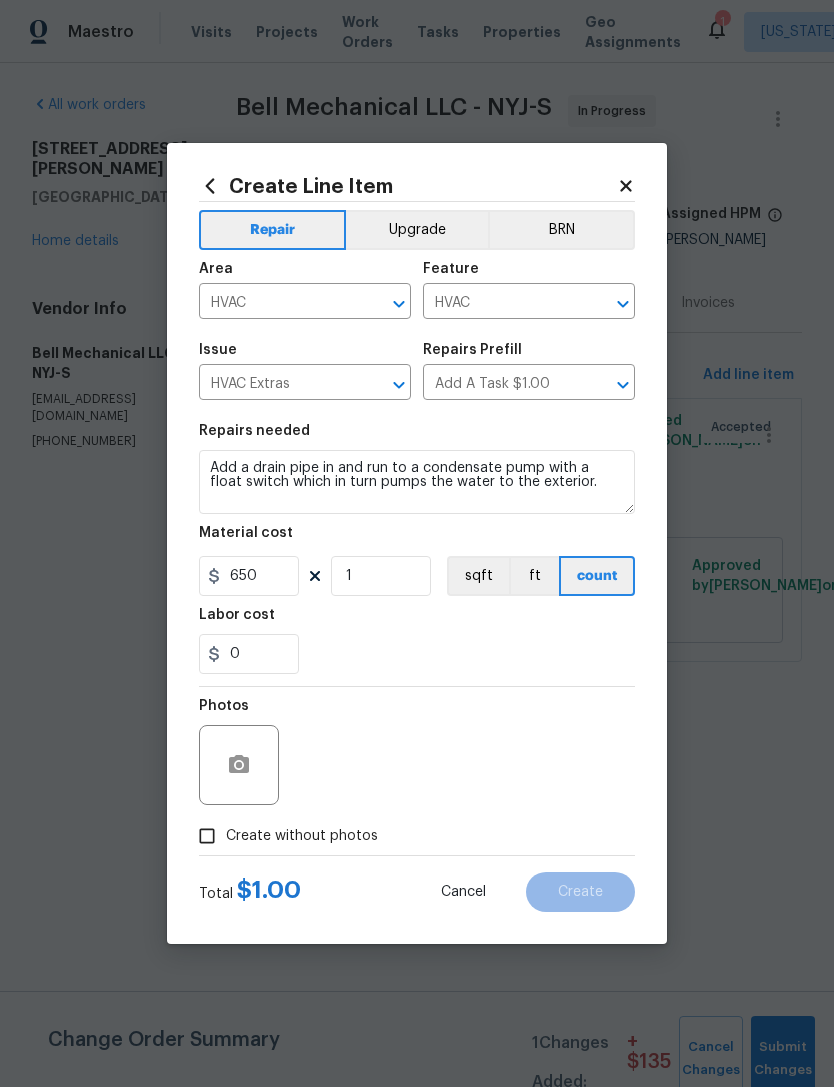 click on "Labor cost" at bounding box center (417, 621) 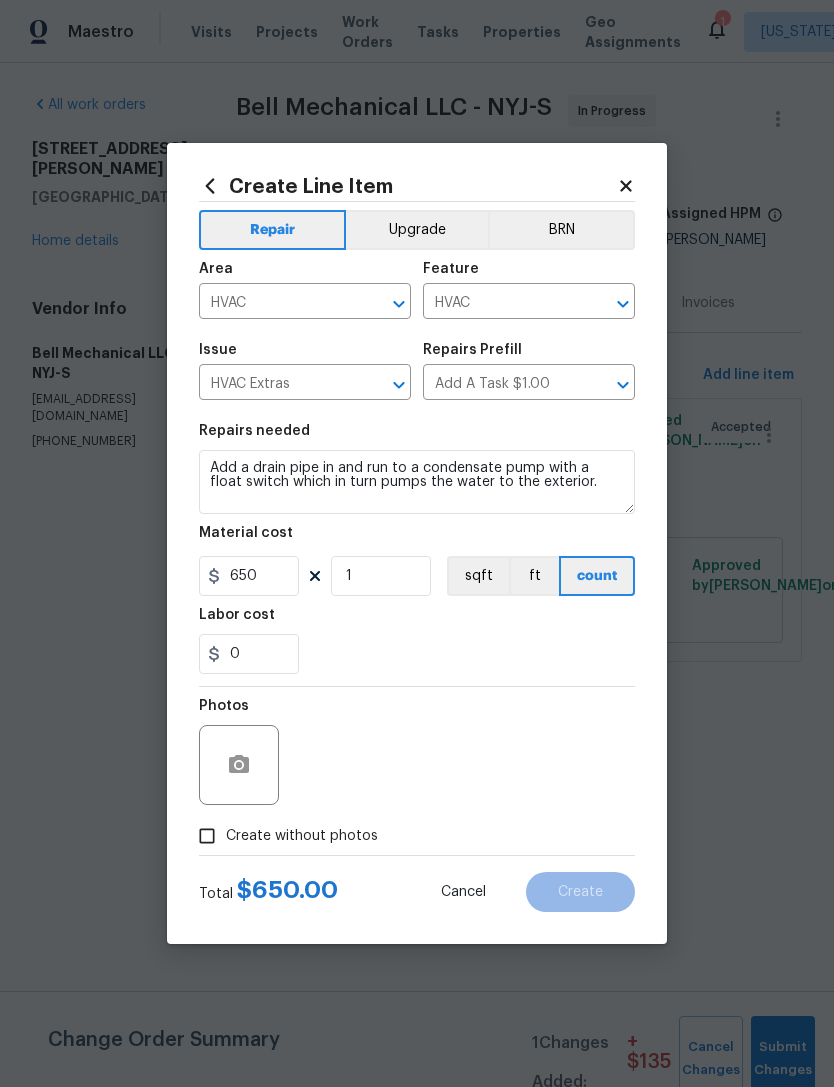 click on "Create without photos" at bounding box center (302, 836) 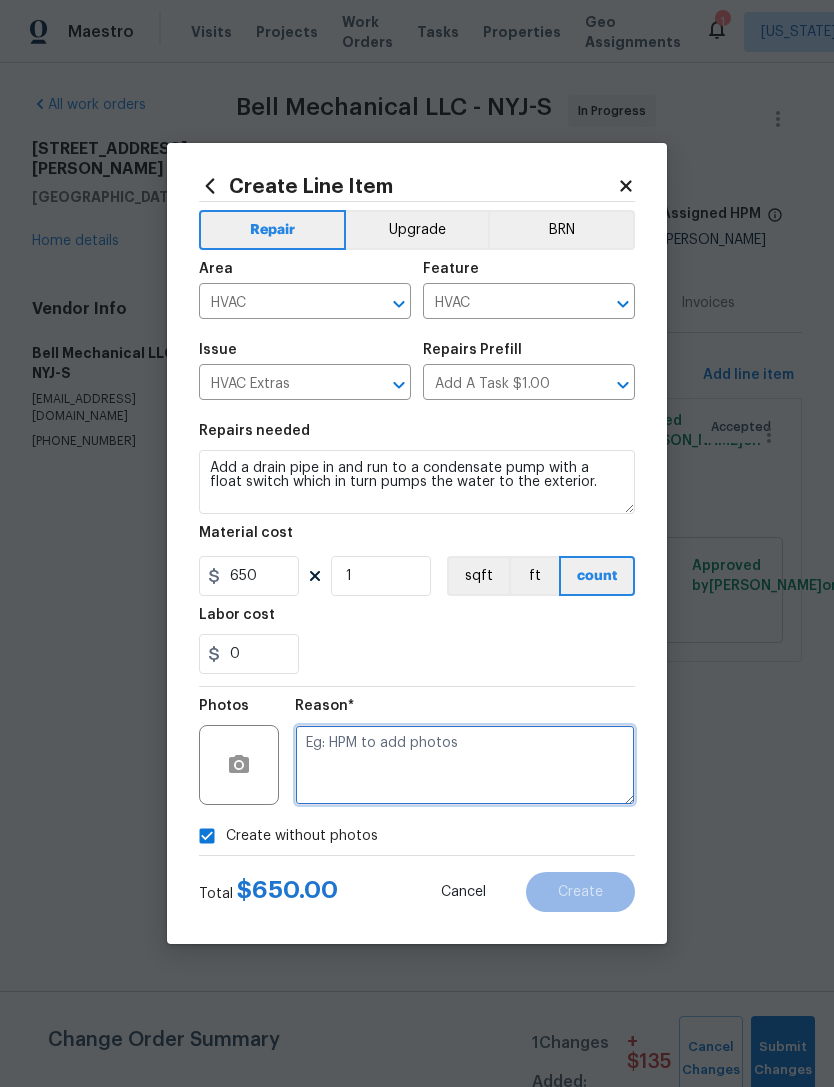click at bounding box center (465, 765) 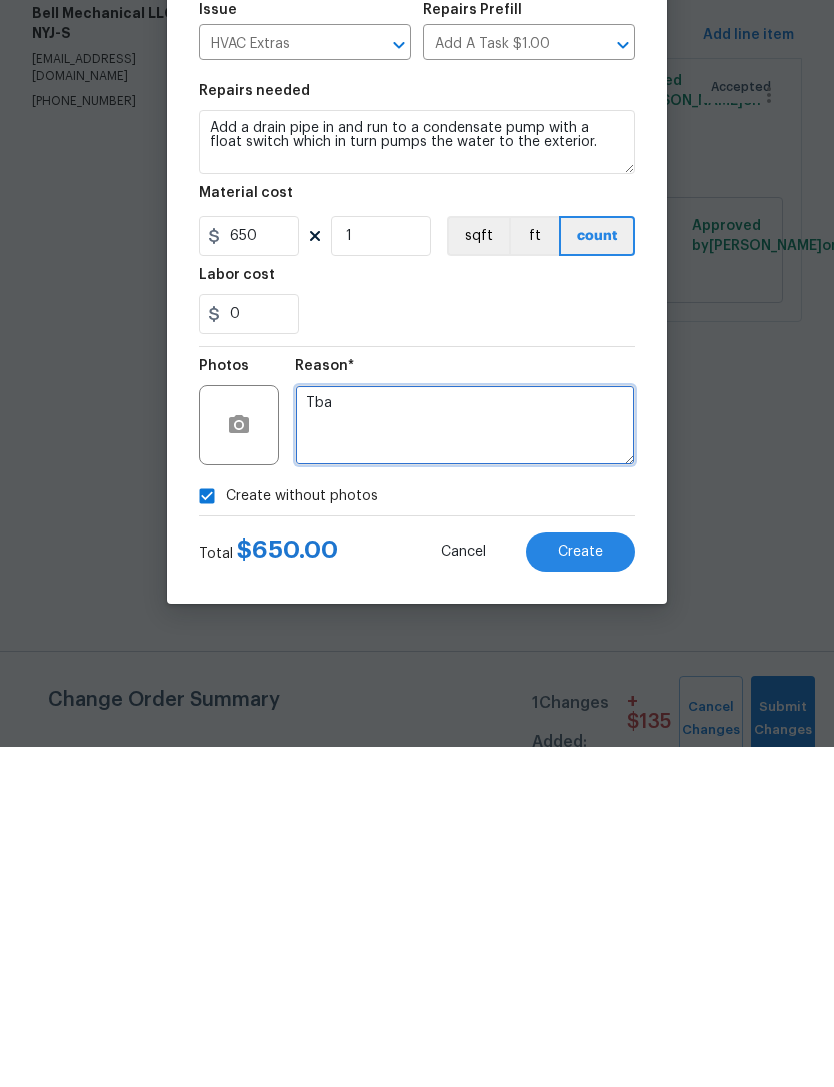 type on "Tba" 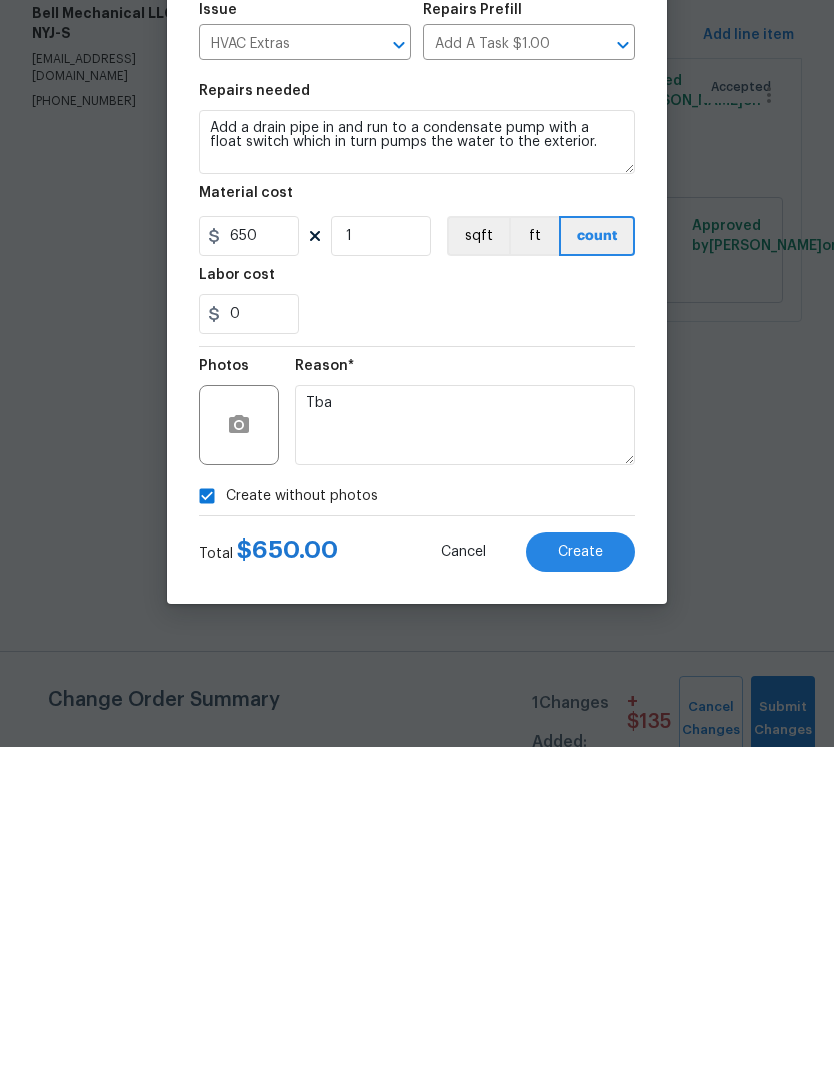 click on "Create" at bounding box center (580, 892) 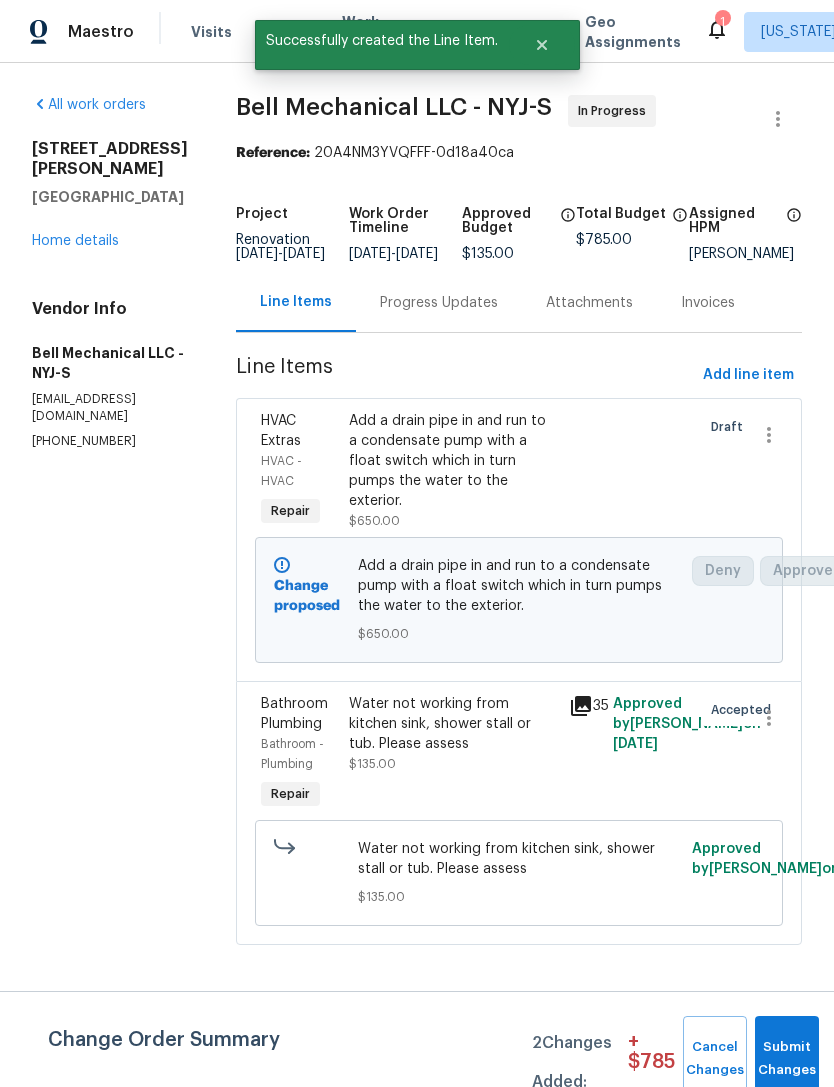 click on "Add line item" at bounding box center [748, 375] 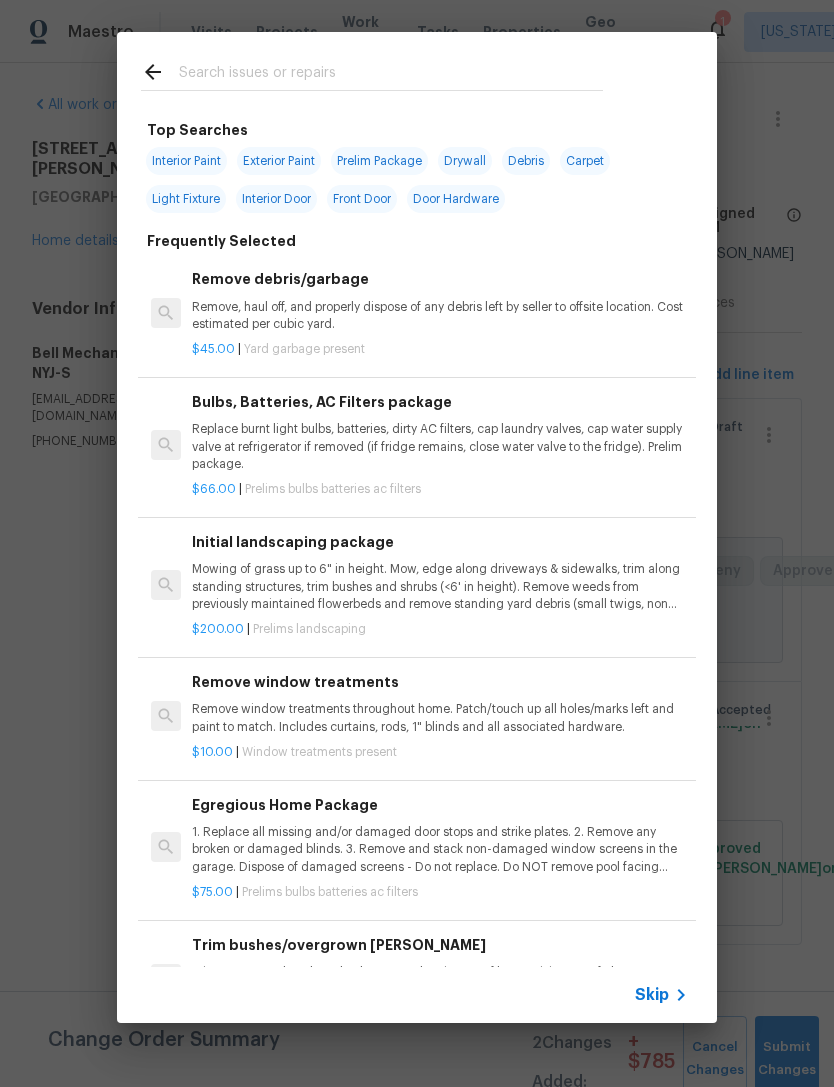 scroll, scrollTop: 0, scrollLeft: 0, axis: both 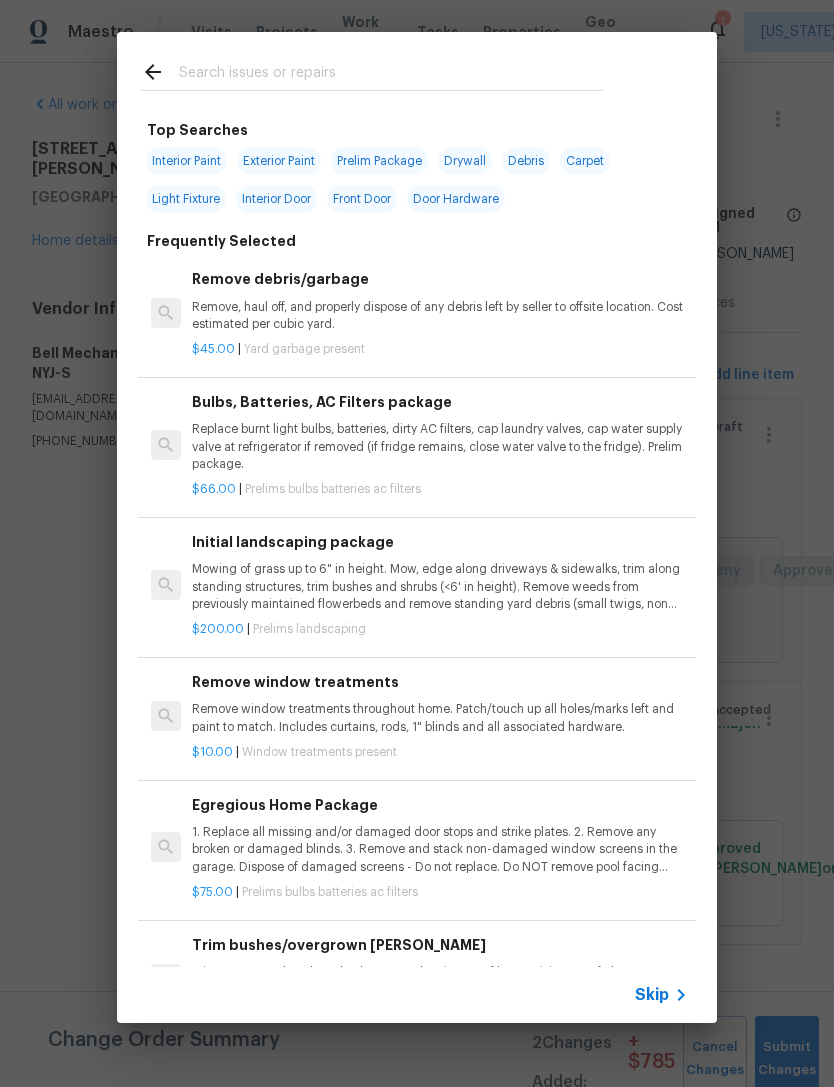 click on "Top Searches Interior Paint Exterior Paint Prelim Package Drywall Debris Carpet Light Fixture Interior Door Front Door Door Hardware Frequently Selected Remove debris/garbage Remove, haul off, and properly dispose of any debris left by seller to offsite location. Cost estimated per cubic yard. $45.00   |   Yard garbage present Bulbs, Batteries, AC Filters package Replace burnt light bulbs, batteries, dirty AC filters, cap laundry valves, cap water supply valve at refrigerator if removed (if fridge remains, close water valve to the fridge). Prelim package. $66.00   |   Prelims bulbs batteries ac filters Initial landscaping package Mowing of grass up to 6" in height. Mow, edge along driveways & sidewalks, trim along standing structures, trim bushes and shrubs (<6' in height). Remove weeds from previously maintained flowerbeds and remove standing yard debris (small twigs, non seasonal falling leaves).  Use leaf blower to remove clippings from hard surfaces." $200.00   |   Prelims landscaping $10.00   |   $75.00" at bounding box center (417, 527) 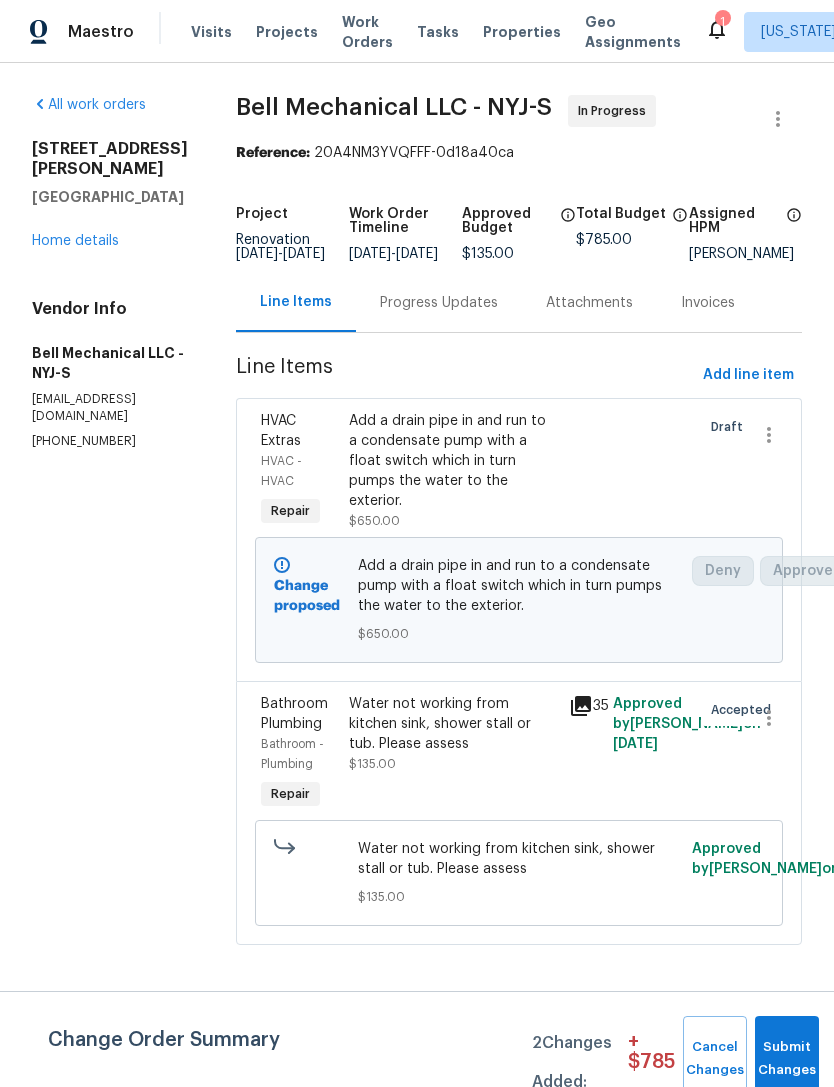 click on "Progress Updates" at bounding box center [439, 303] 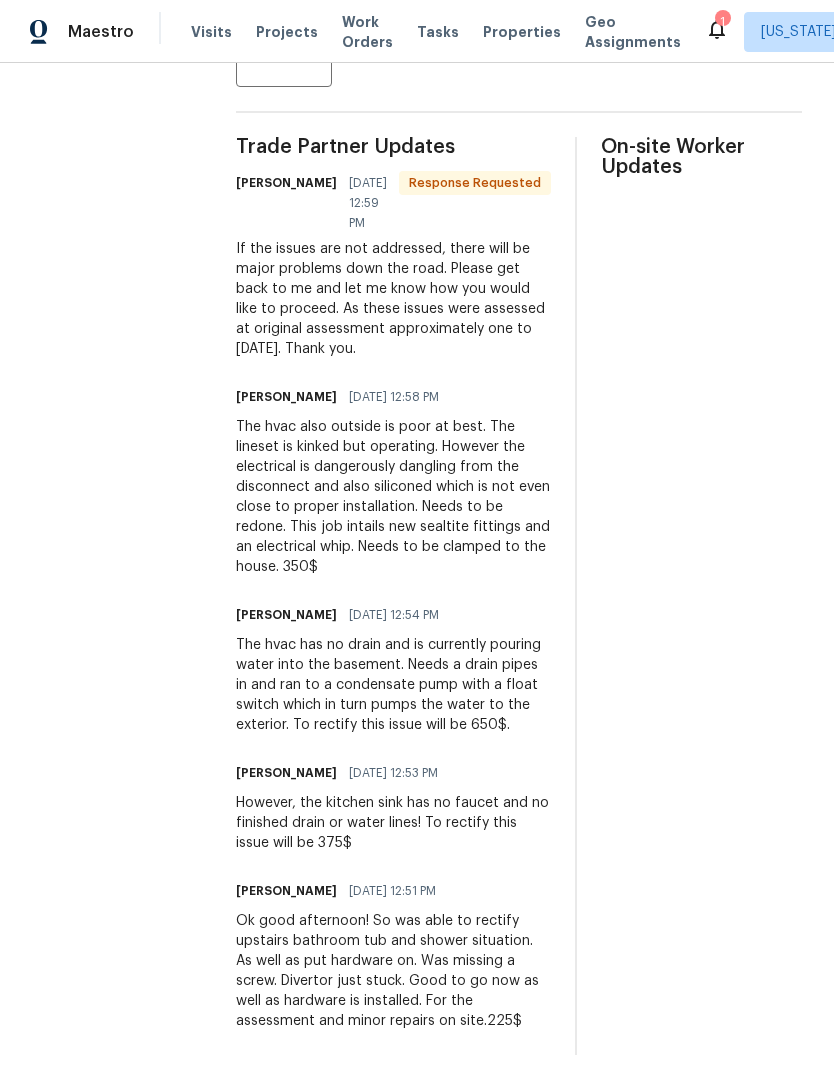 scroll, scrollTop: 611, scrollLeft: 0, axis: vertical 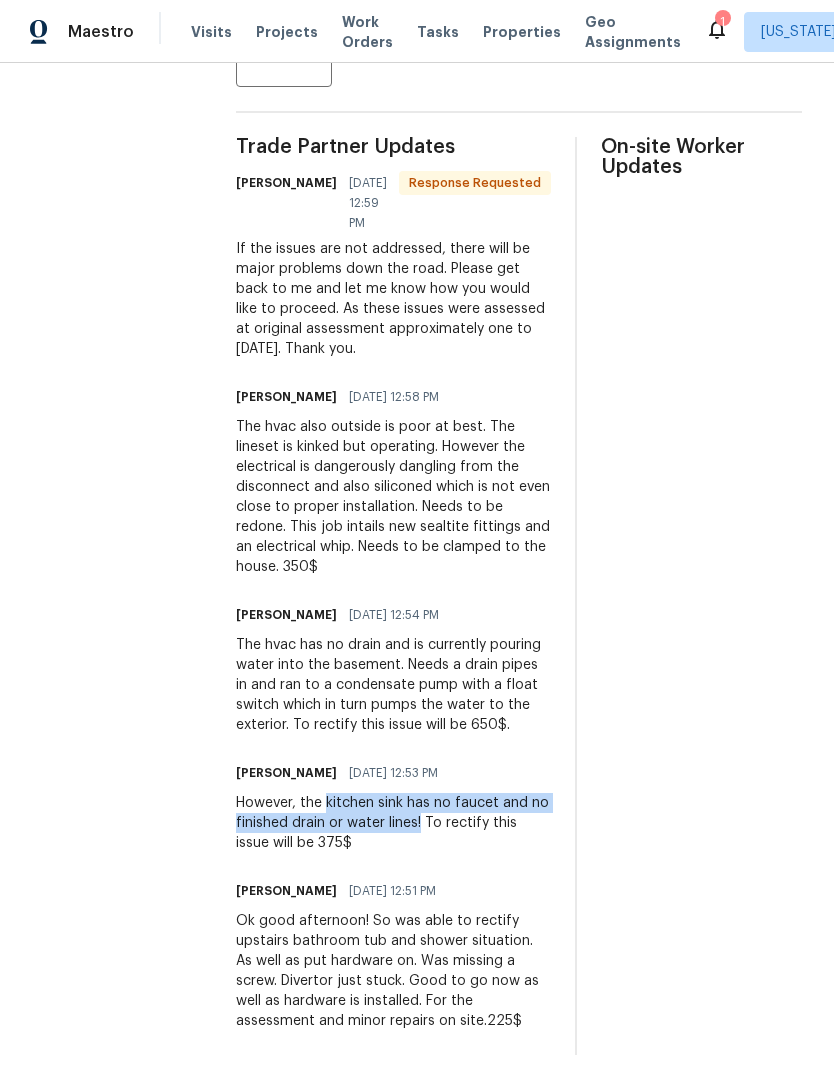 copy on "kitchen sink has no faucet and no finished drain or water lines!" 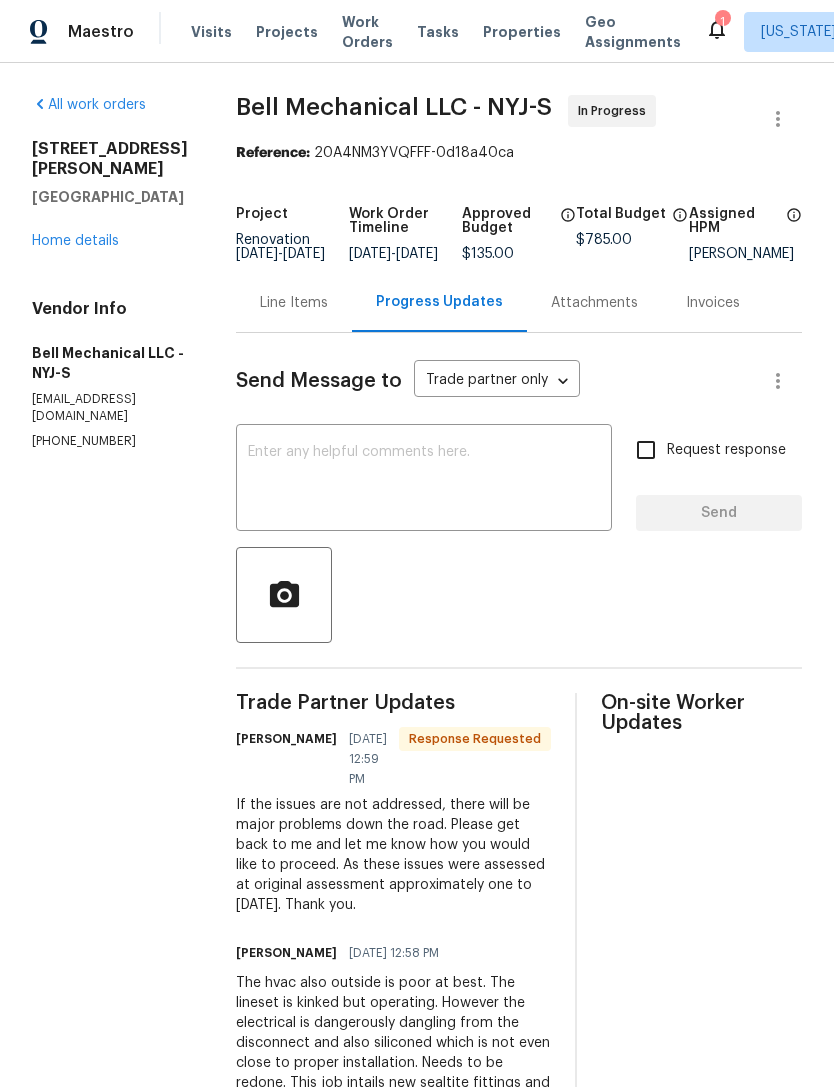 scroll, scrollTop: 0, scrollLeft: 0, axis: both 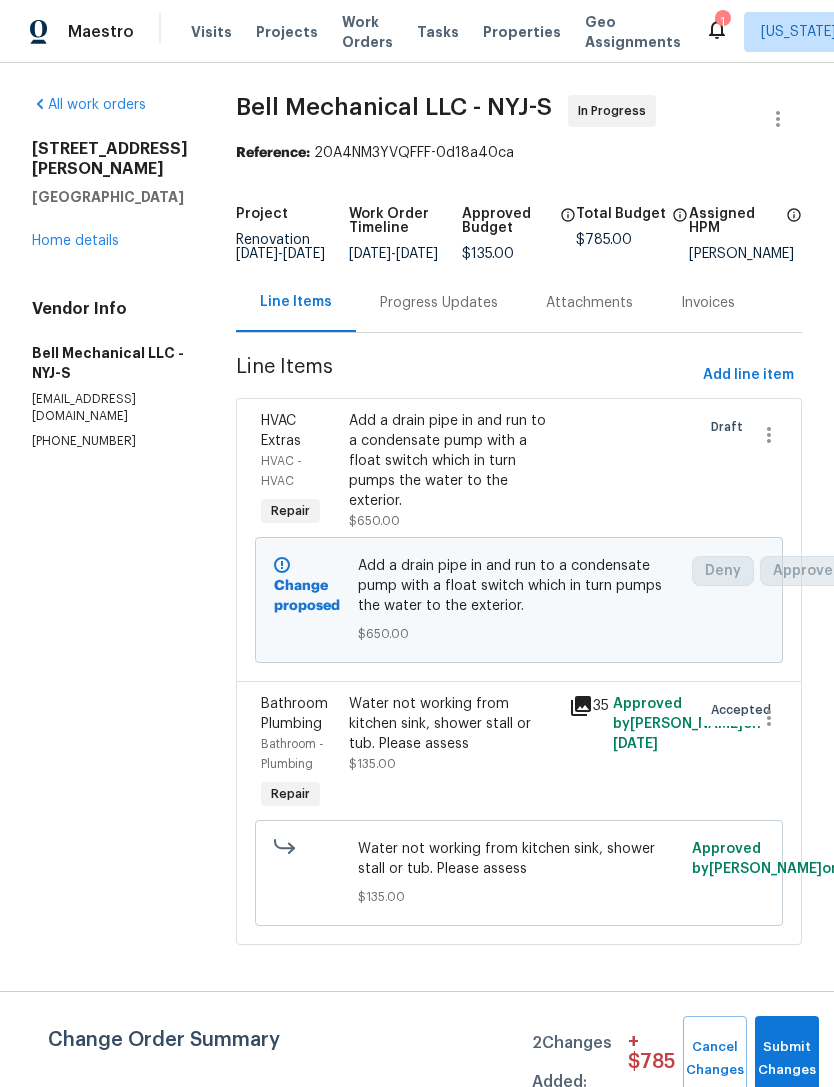 click on "Add line item" at bounding box center [748, 375] 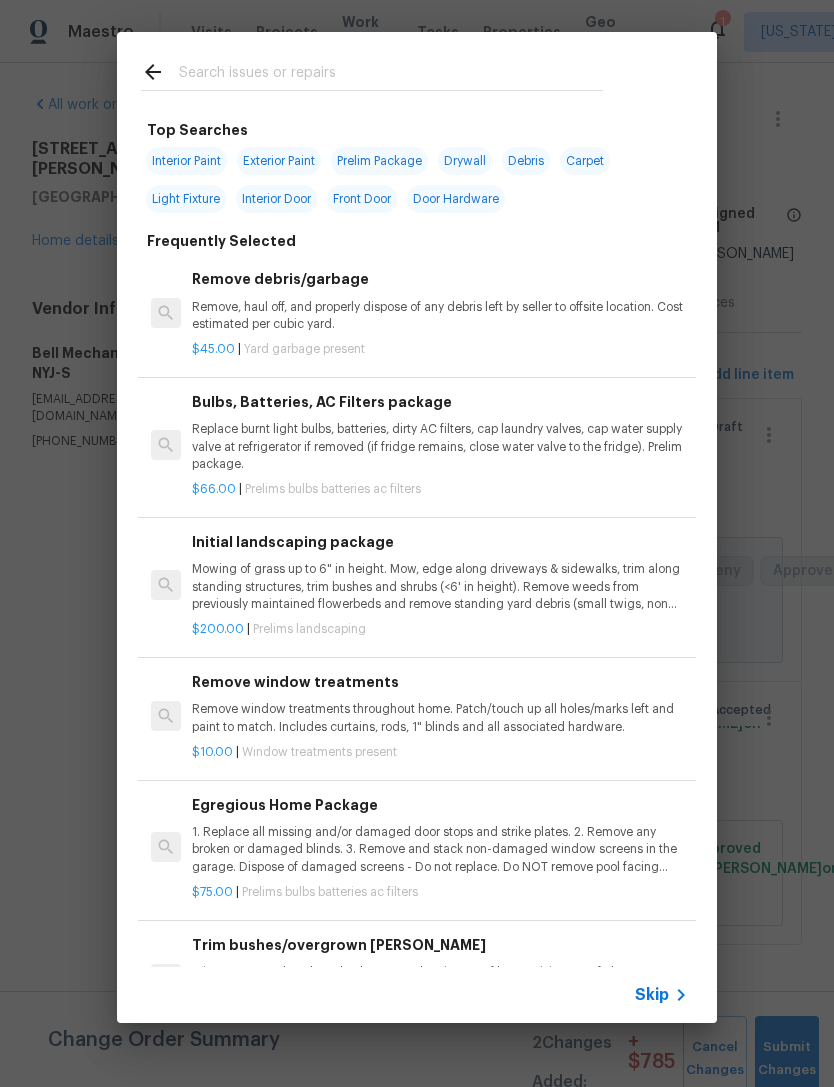 click at bounding box center (391, 75) 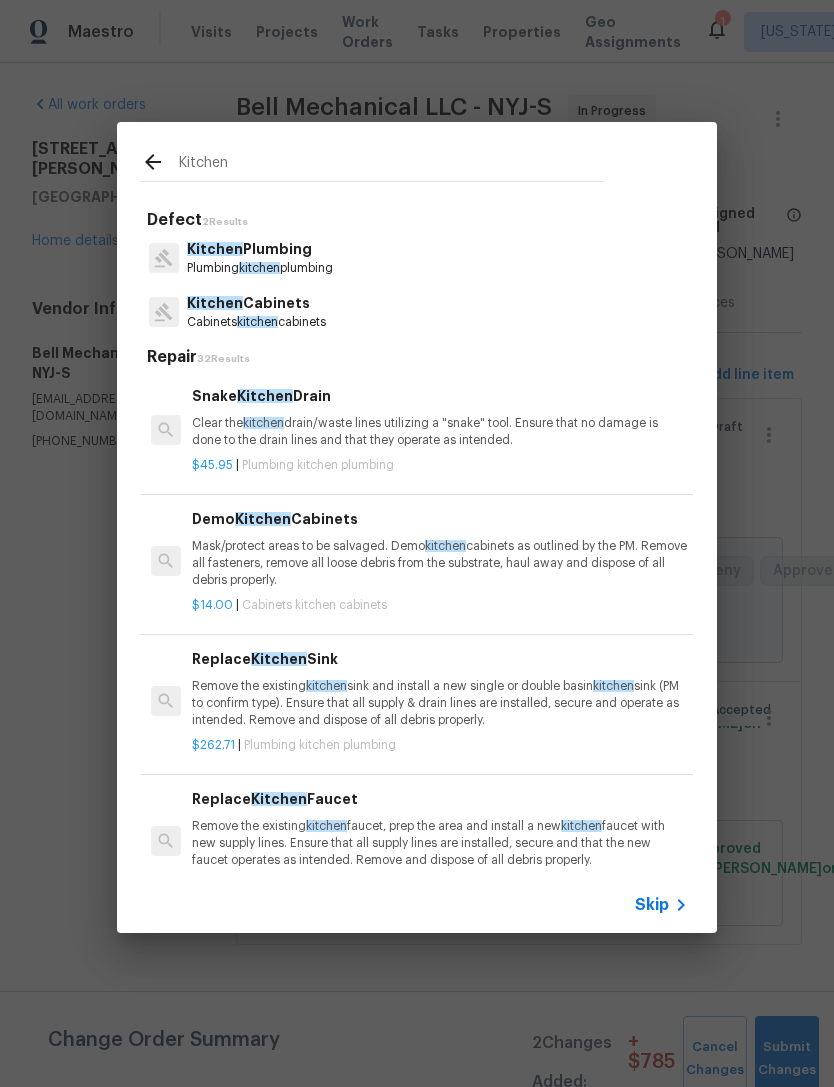 type on "Kitchen" 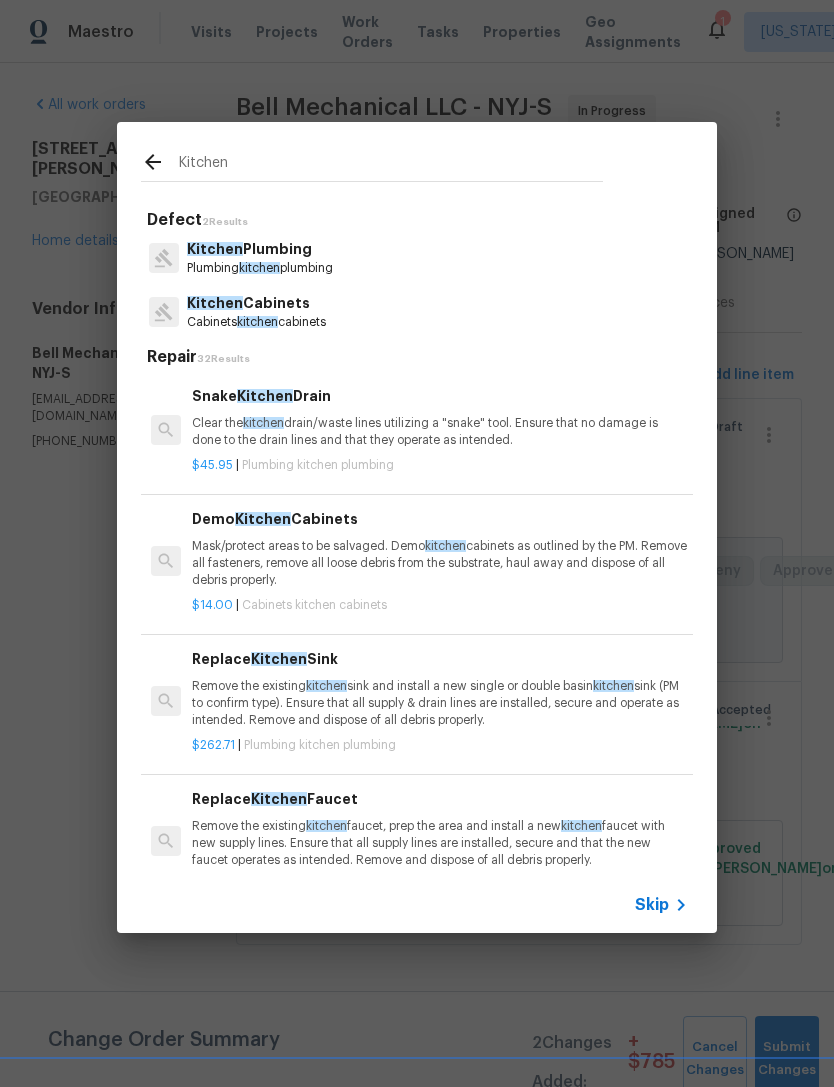 click on "Kitchen  Plumbing Plumbing  kitchen  plumbing" at bounding box center [417, 258] 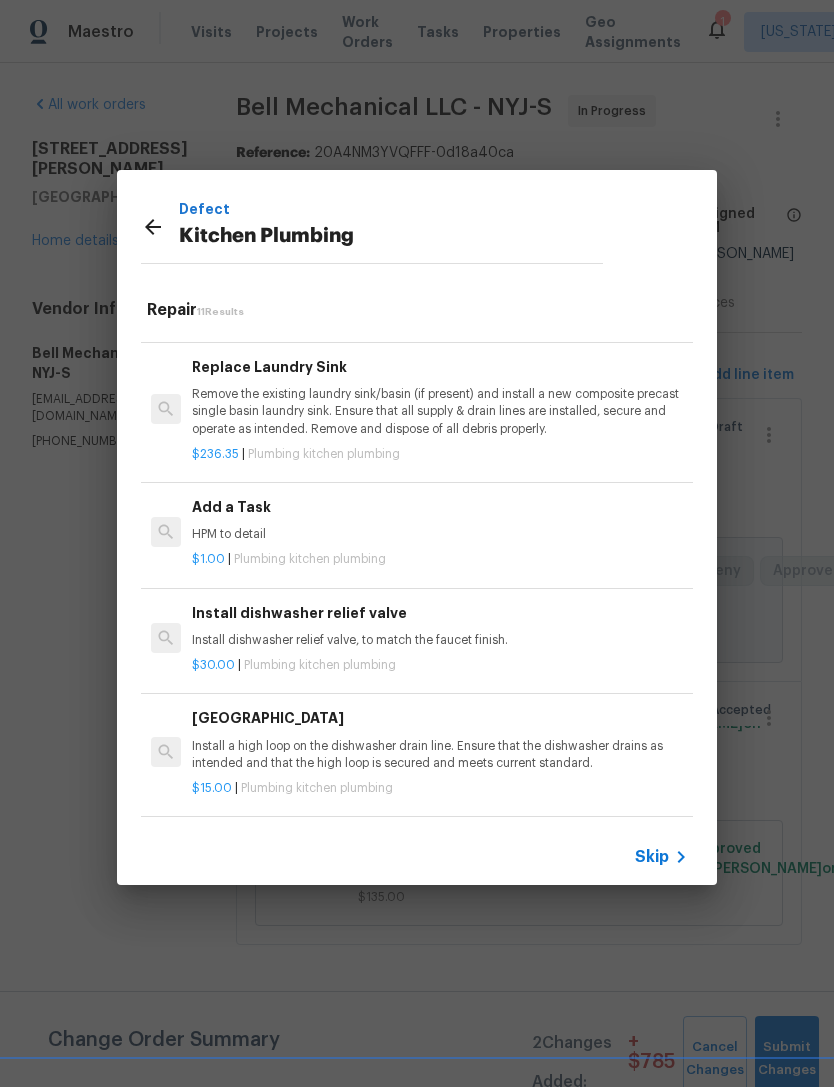 scroll, scrollTop: 835, scrollLeft: 0, axis: vertical 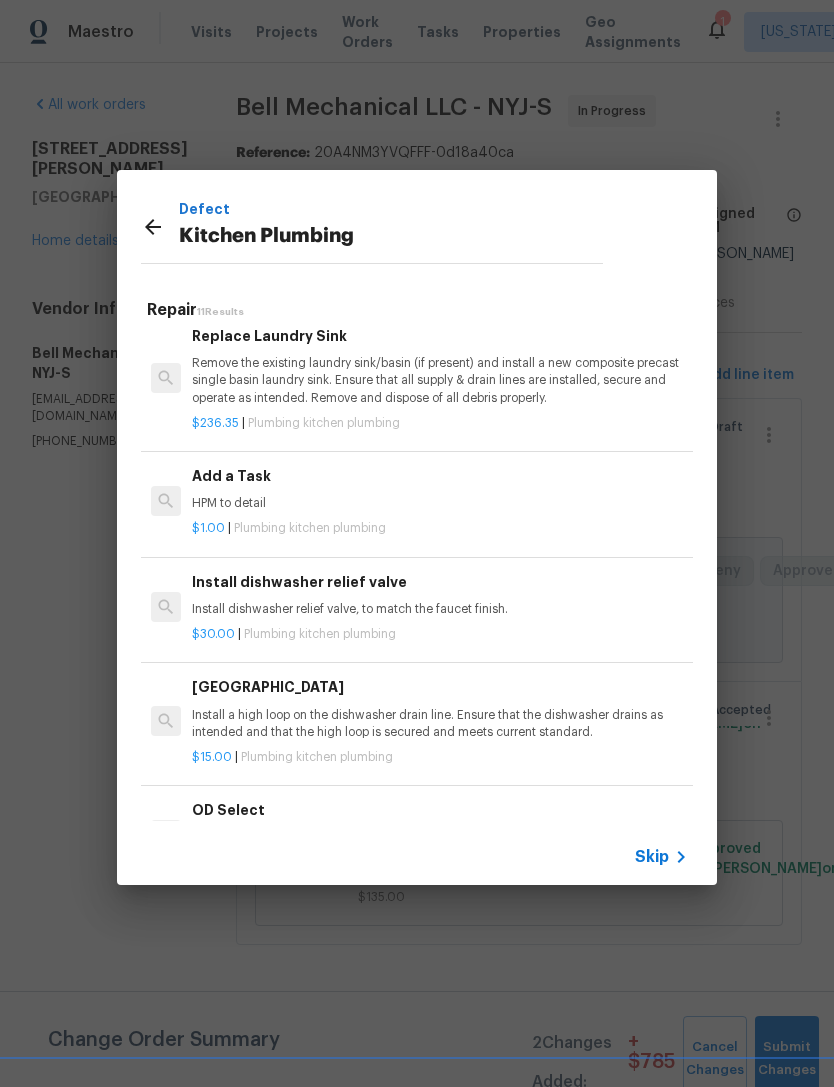 click on "HPM to detail" at bounding box center (440, 503) 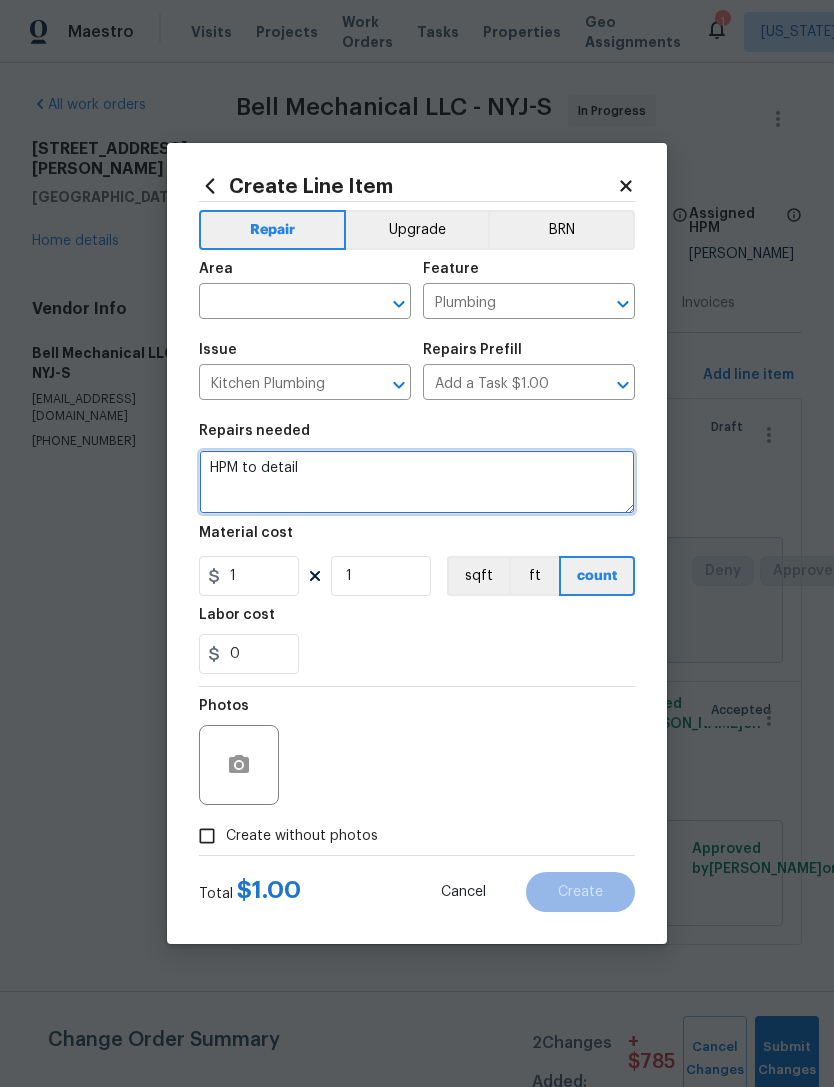 click on "HPM to detail" at bounding box center [417, 482] 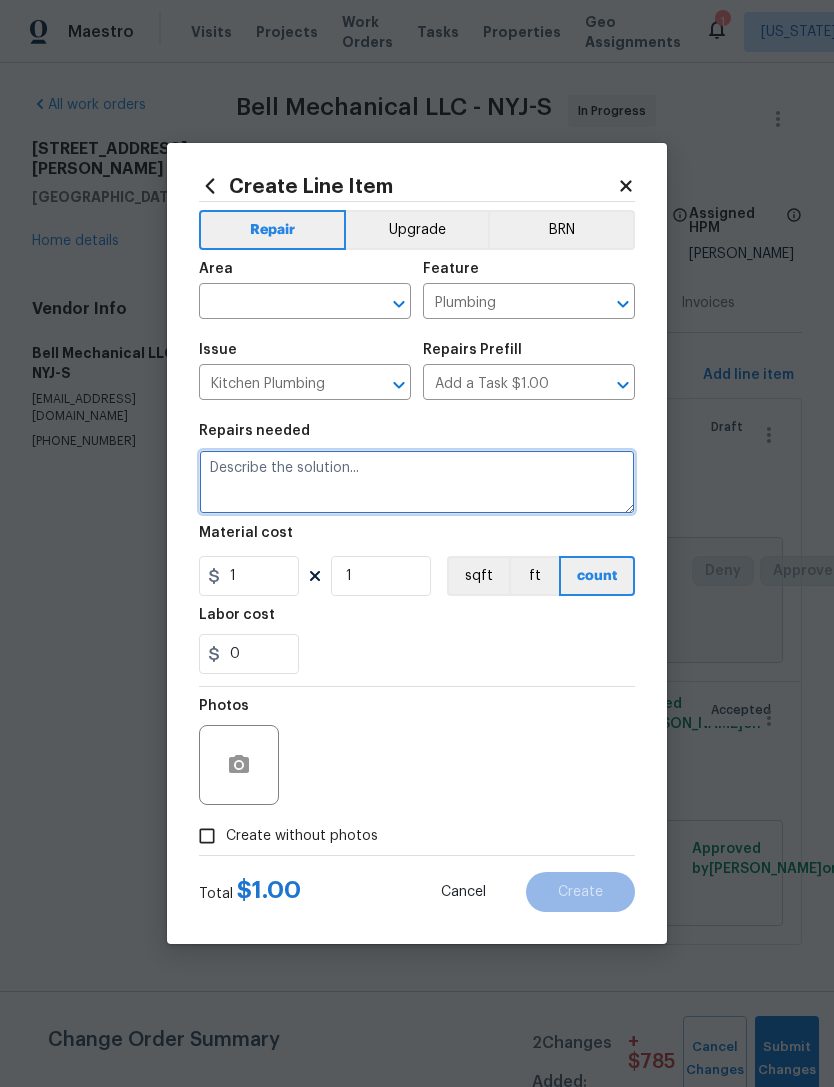click at bounding box center [417, 482] 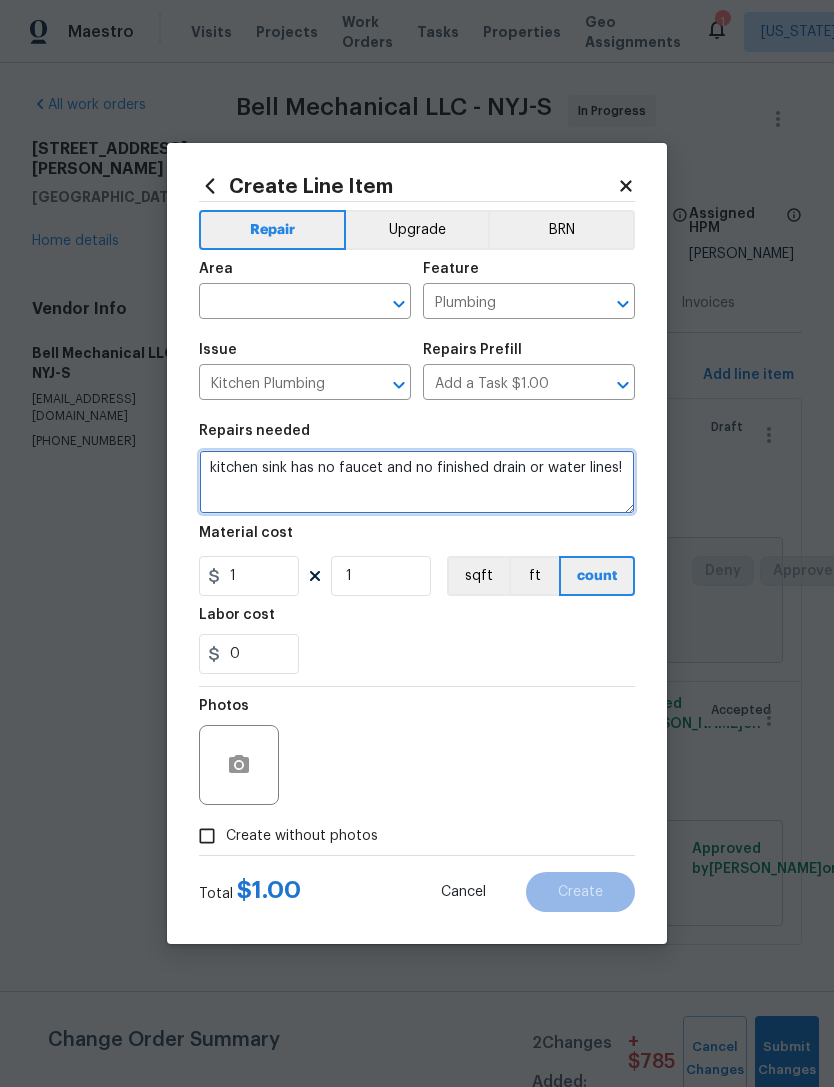 click on "kitchen sink has no faucet and no finished drain or water lines!" at bounding box center (417, 482) 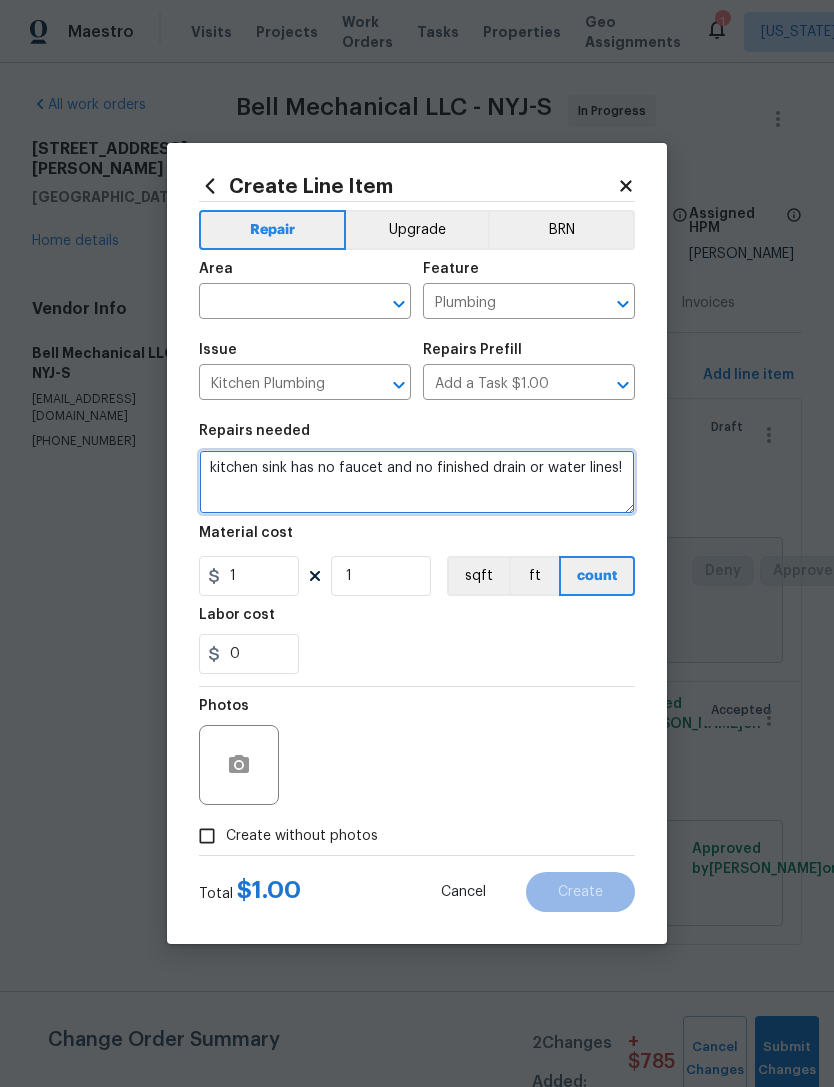 click on "kitchen sink has no faucet and no finished drain or water lines!" at bounding box center [417, 482] 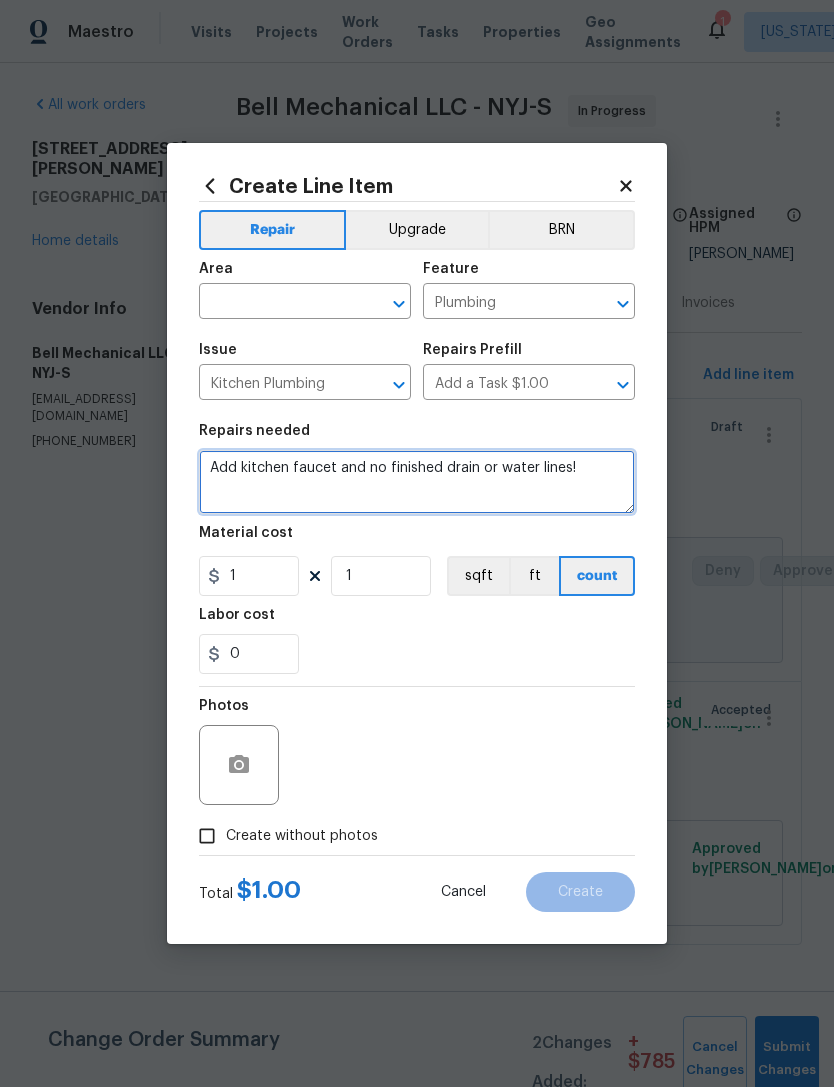 click on "Add kitchen faucet and no finished drain or water lines!" at bounding box center [417, 482] 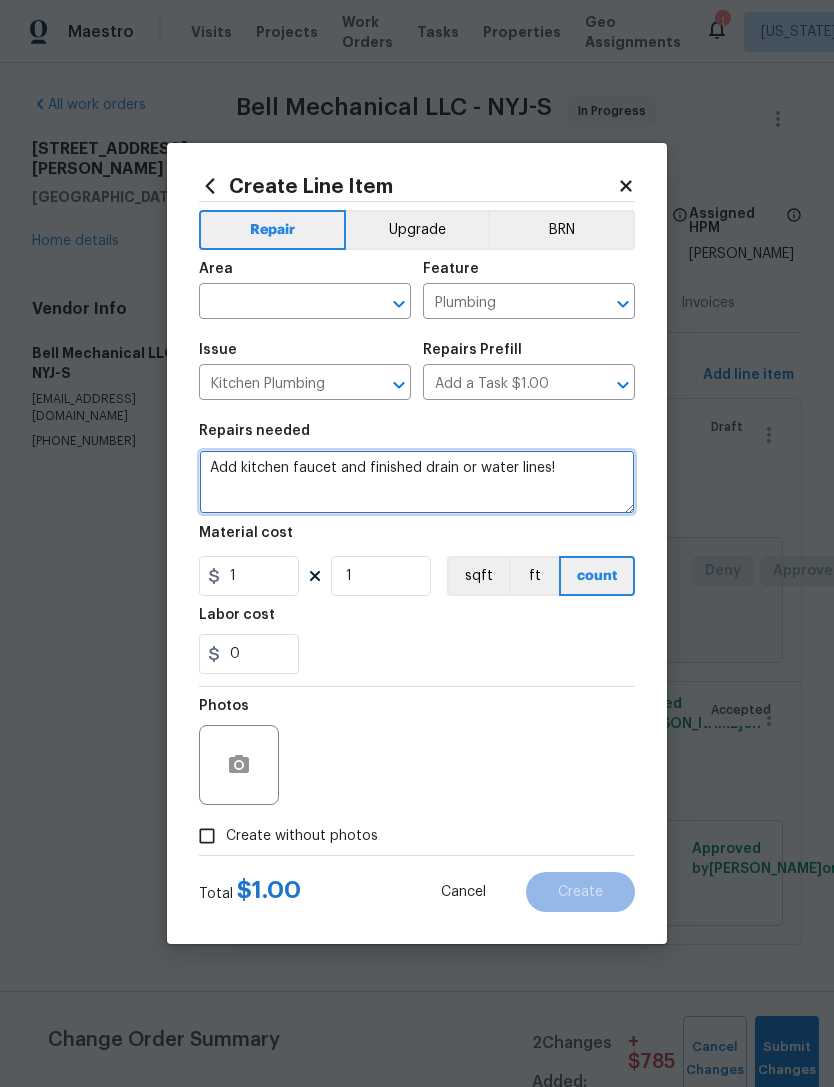 click on "Add kitchen faucet and finished drain or water lines!" at bounding box center (417, 482) 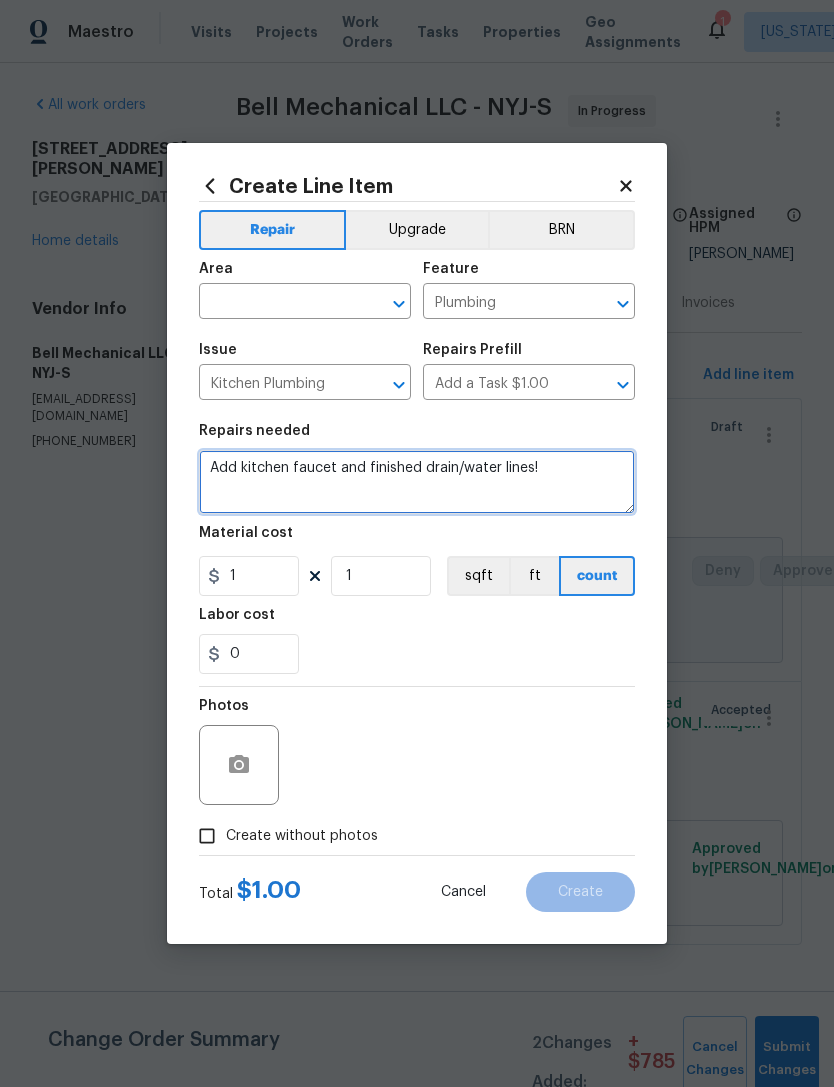 click on "Add kitchen faucet and finished drain/water lines!" at bounding box center [417, 482] 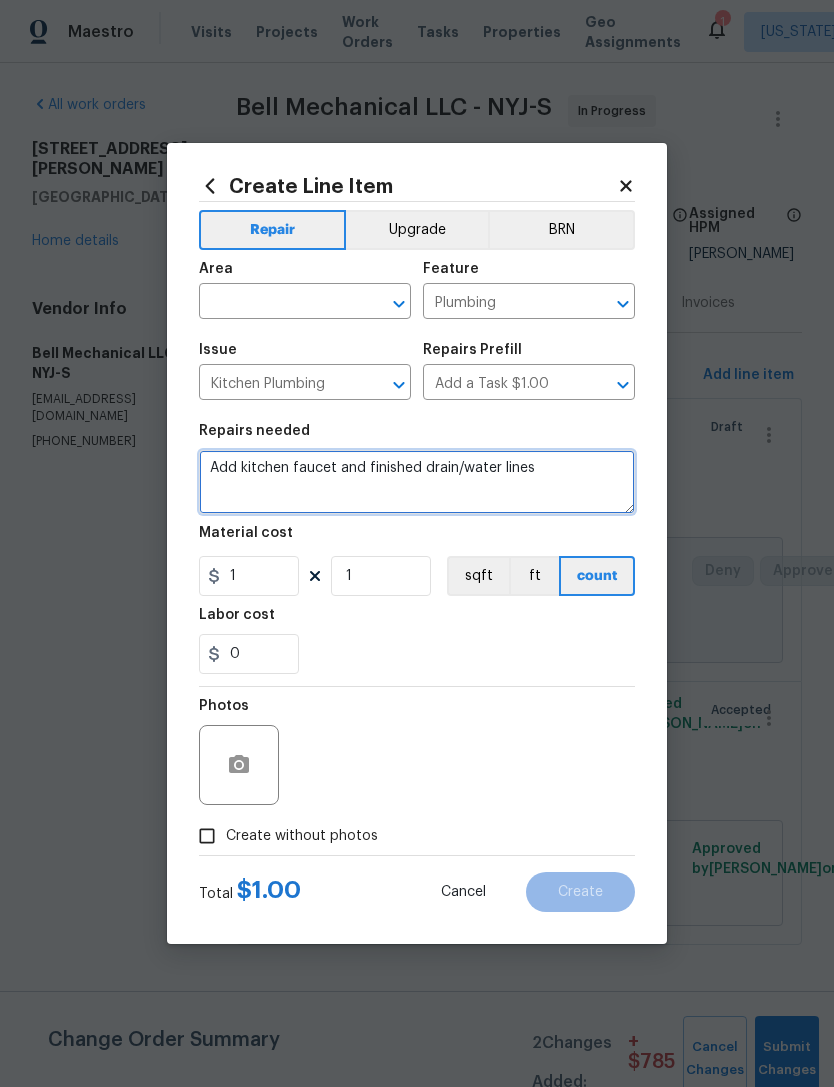 type on "Add kitchen faucet and finished drain/water lines" 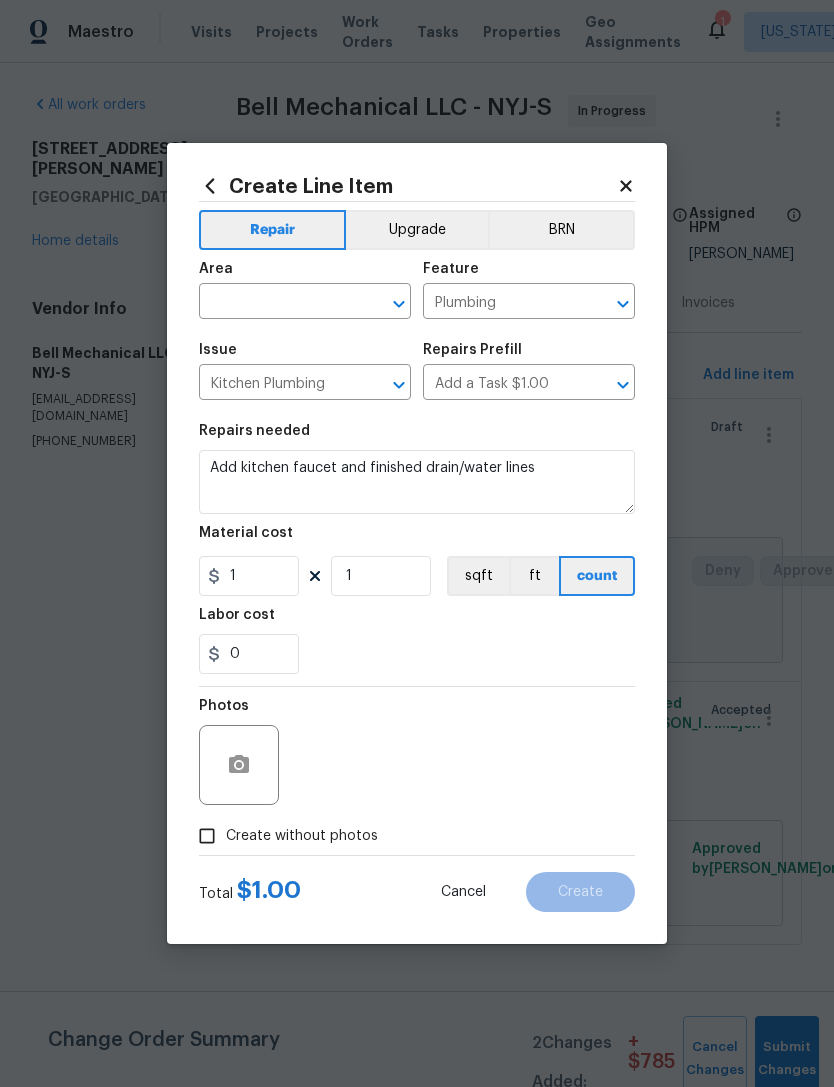 click at bounding box center (277, 303) 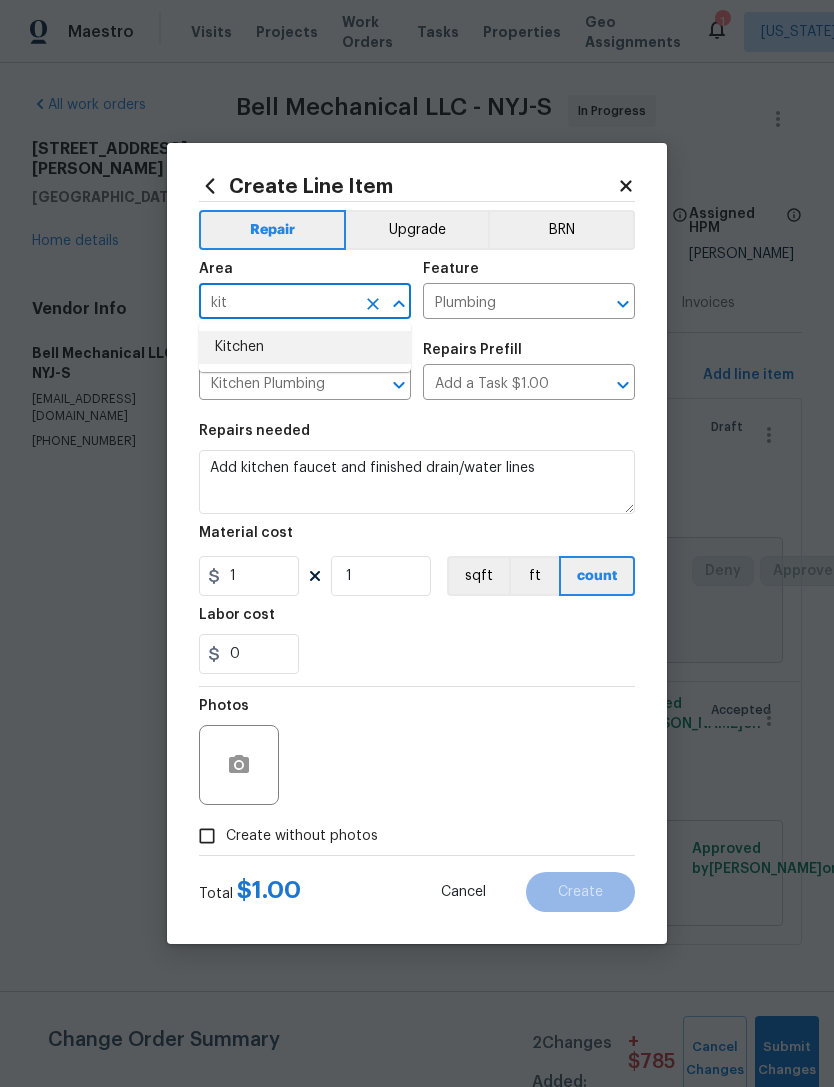 click on "Kitchen" at bounding box center [305, 347] 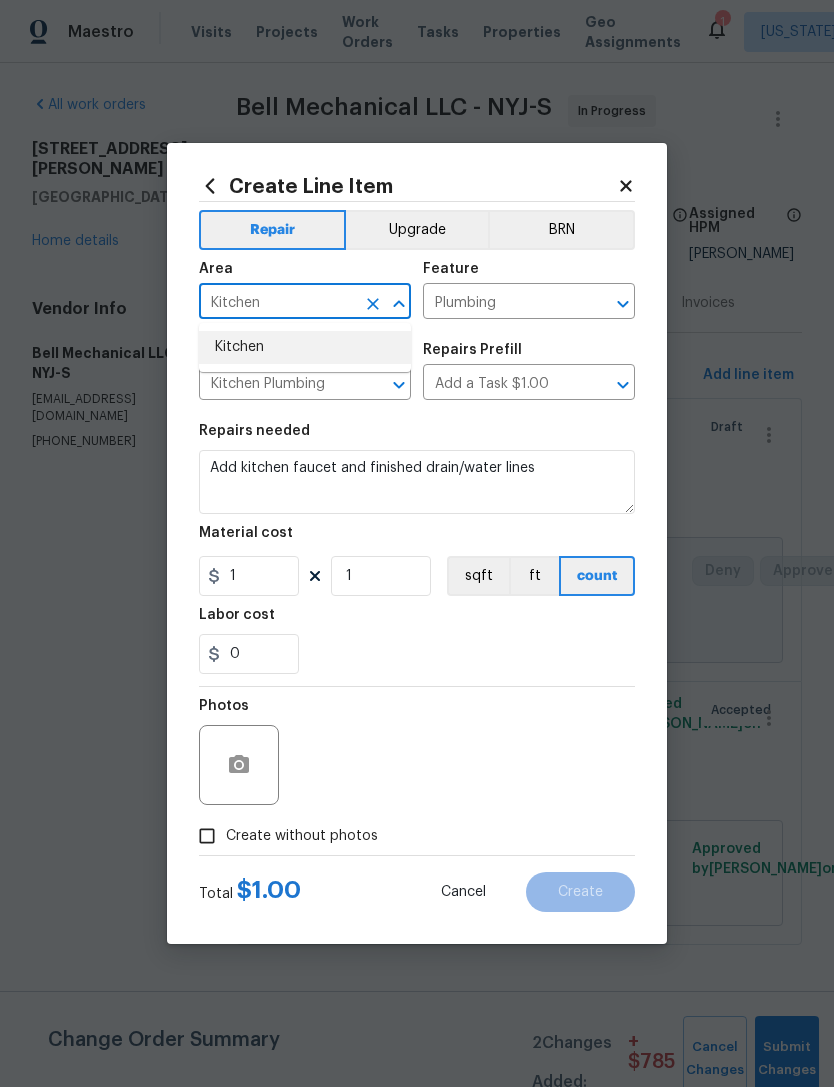 click on "Issue Kitchen Plumbing ​" at bounding box center (305, 371) 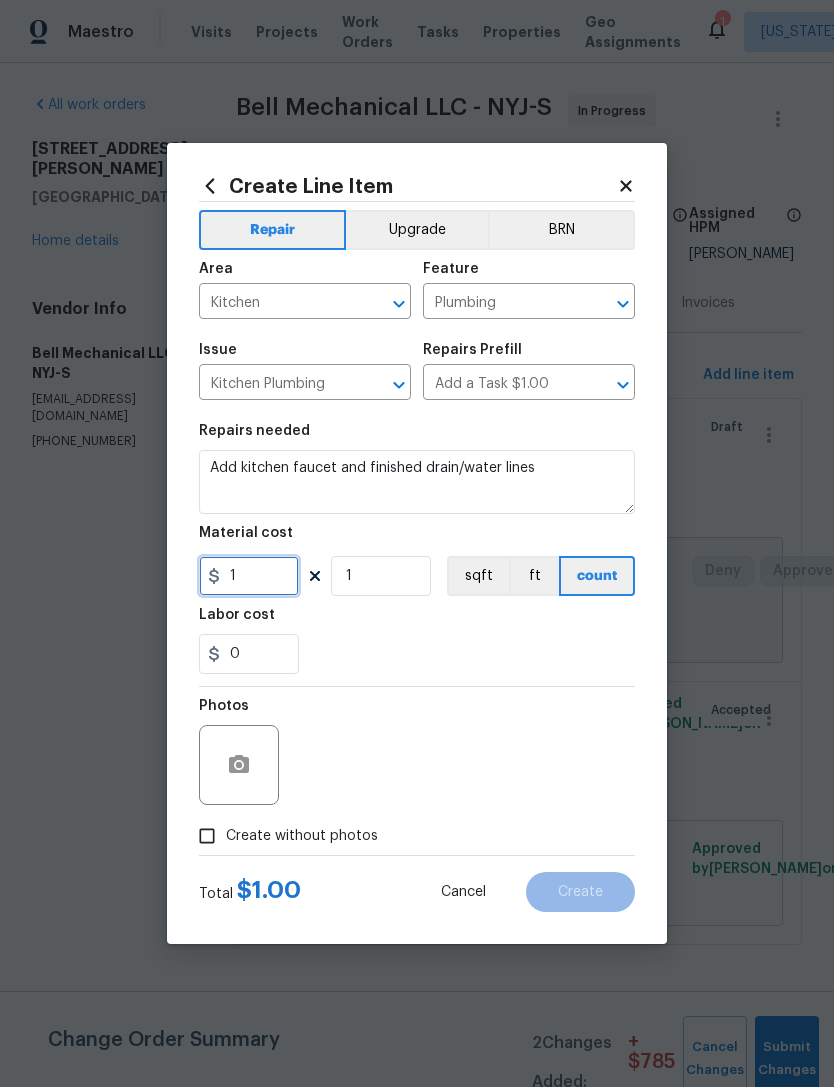 click on "1" at bounding box center (249, 576) 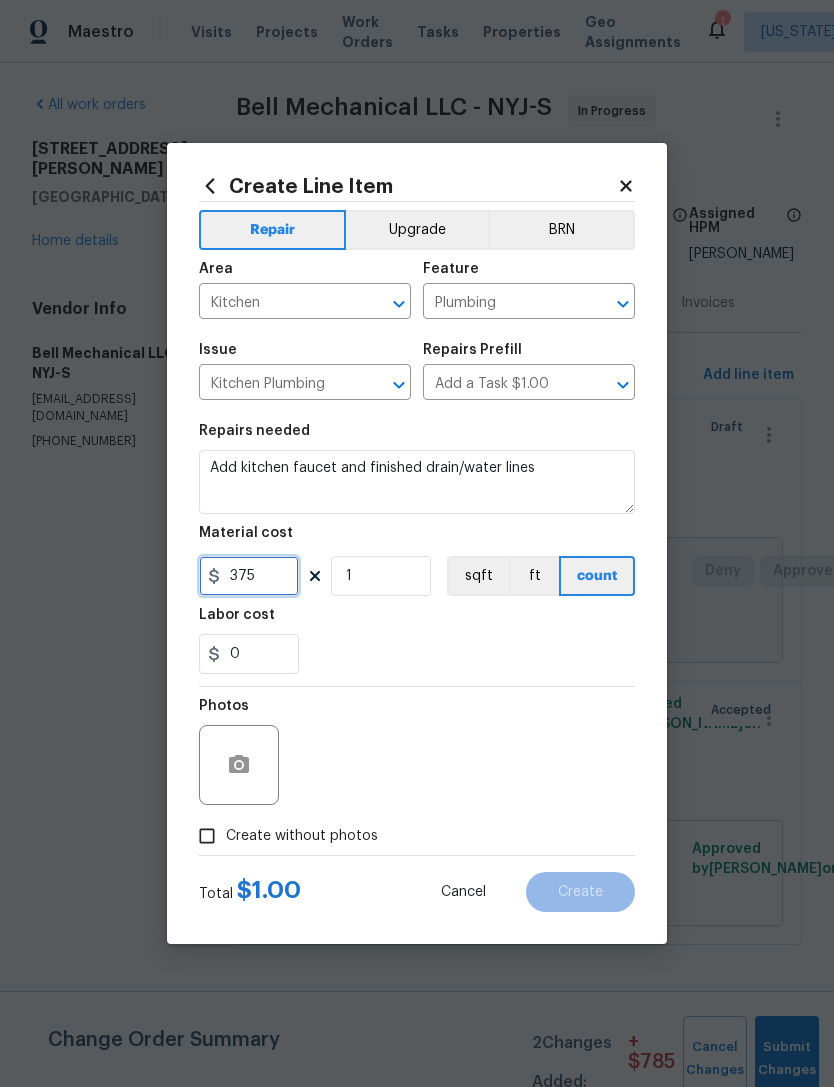 type on "375" 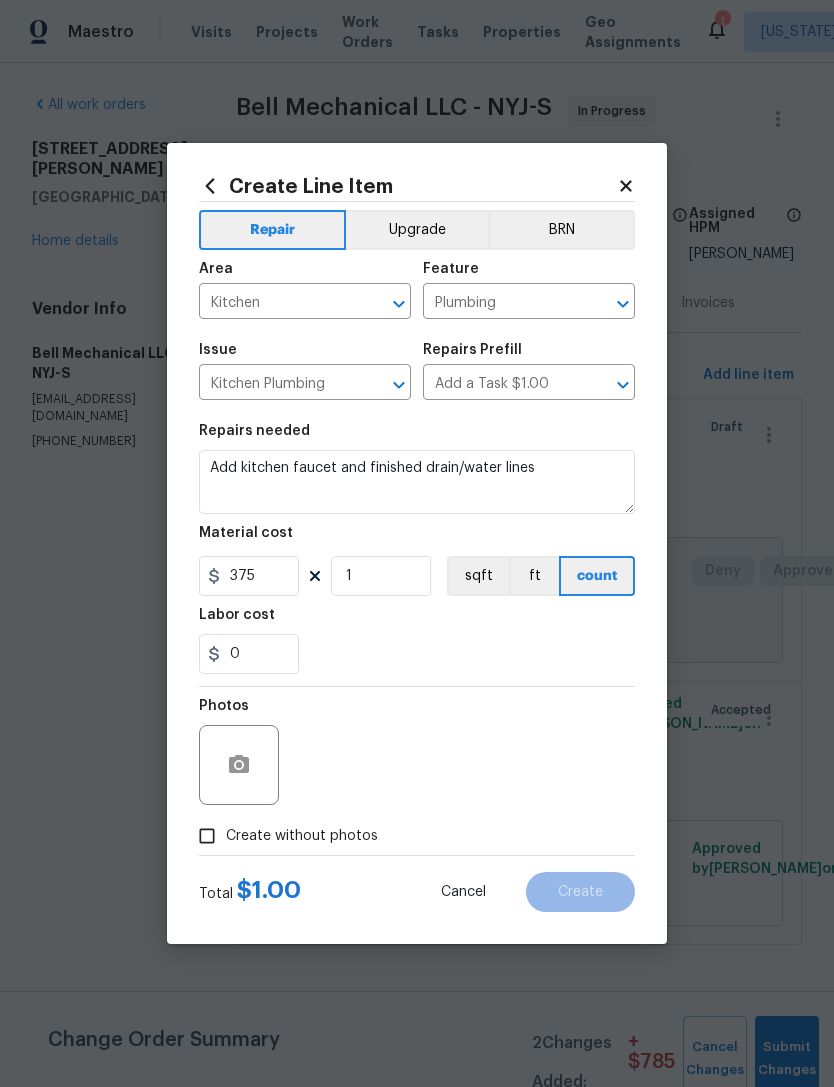 click on "0" at bounding box center [417, 654] 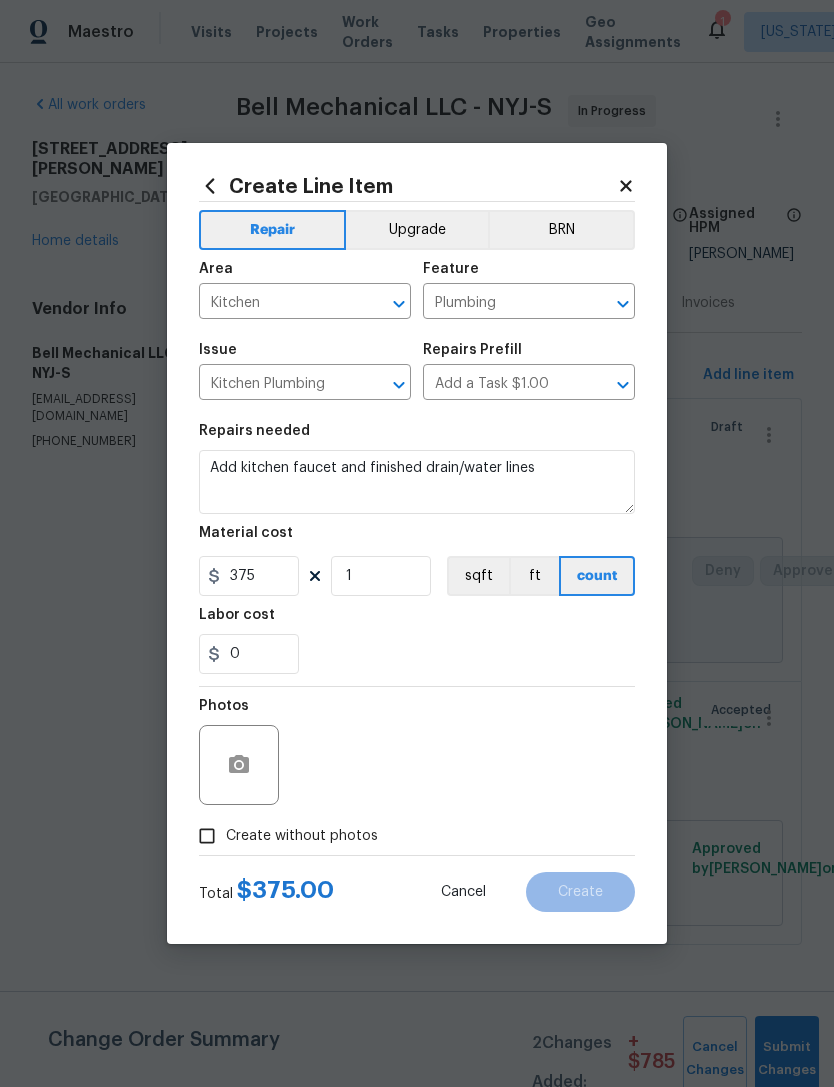 click on "Create without photos" at bounding box center [302, 836] 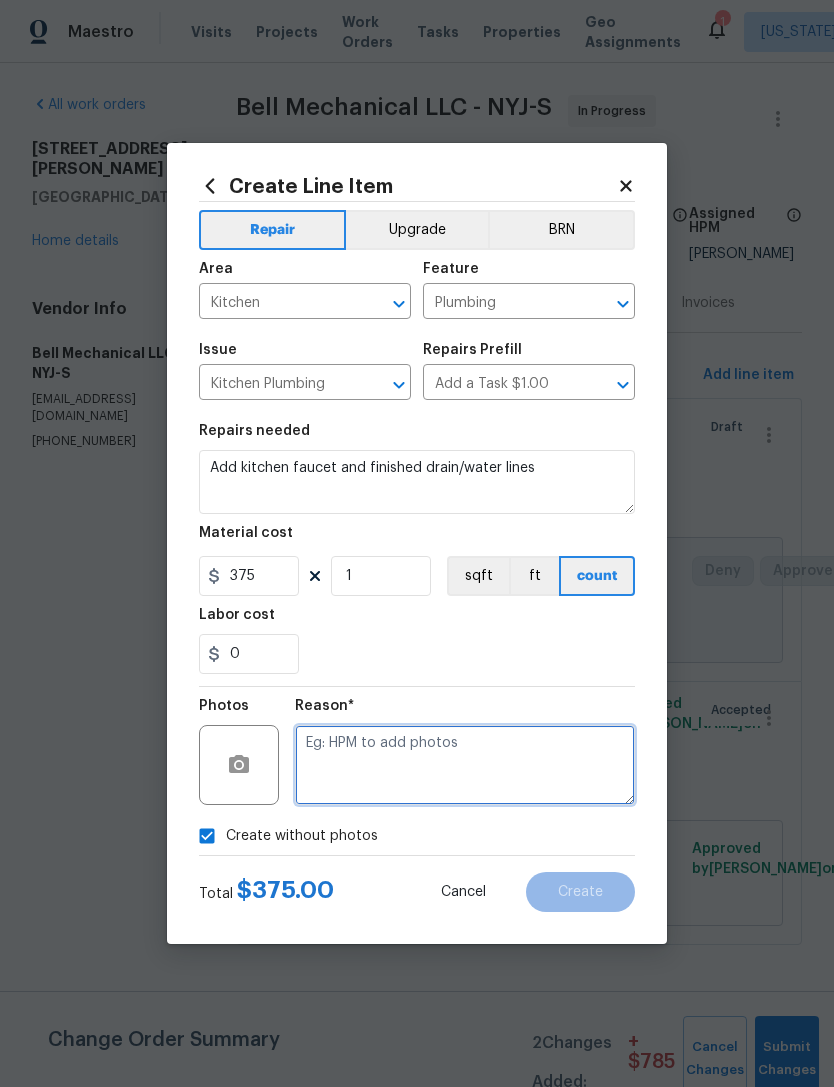 click at bounding box center (465, 765) 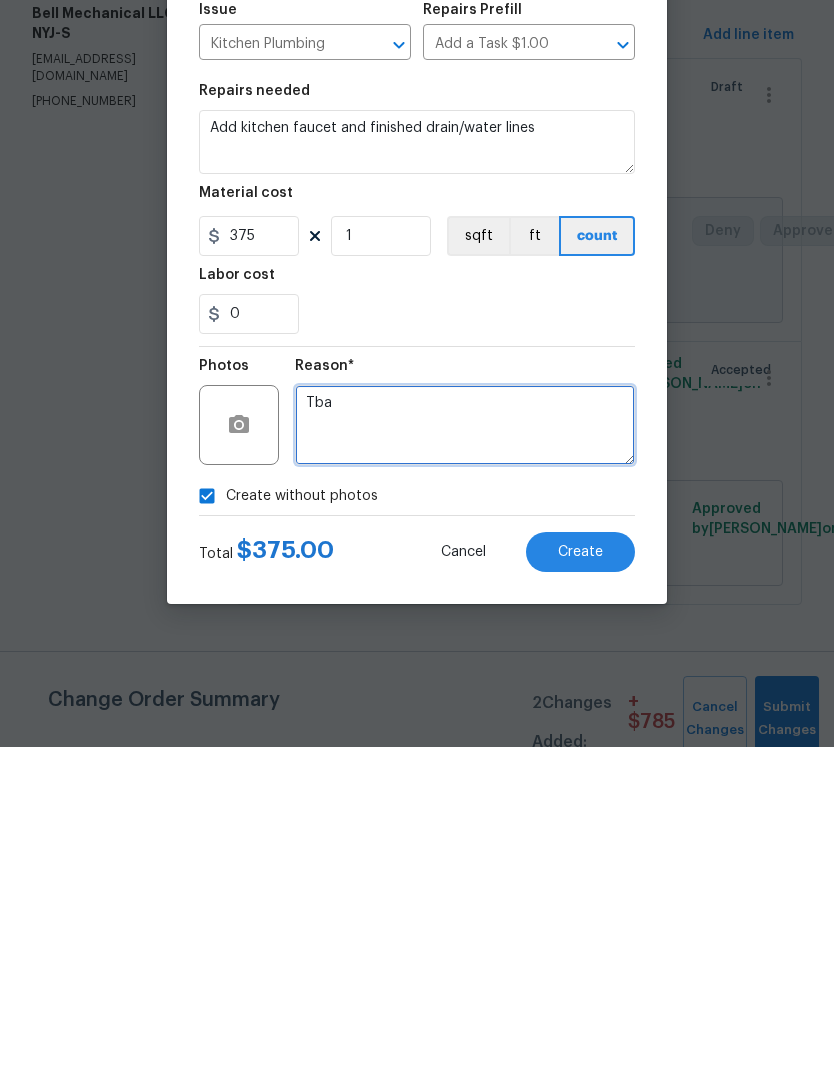 type on "Tba" 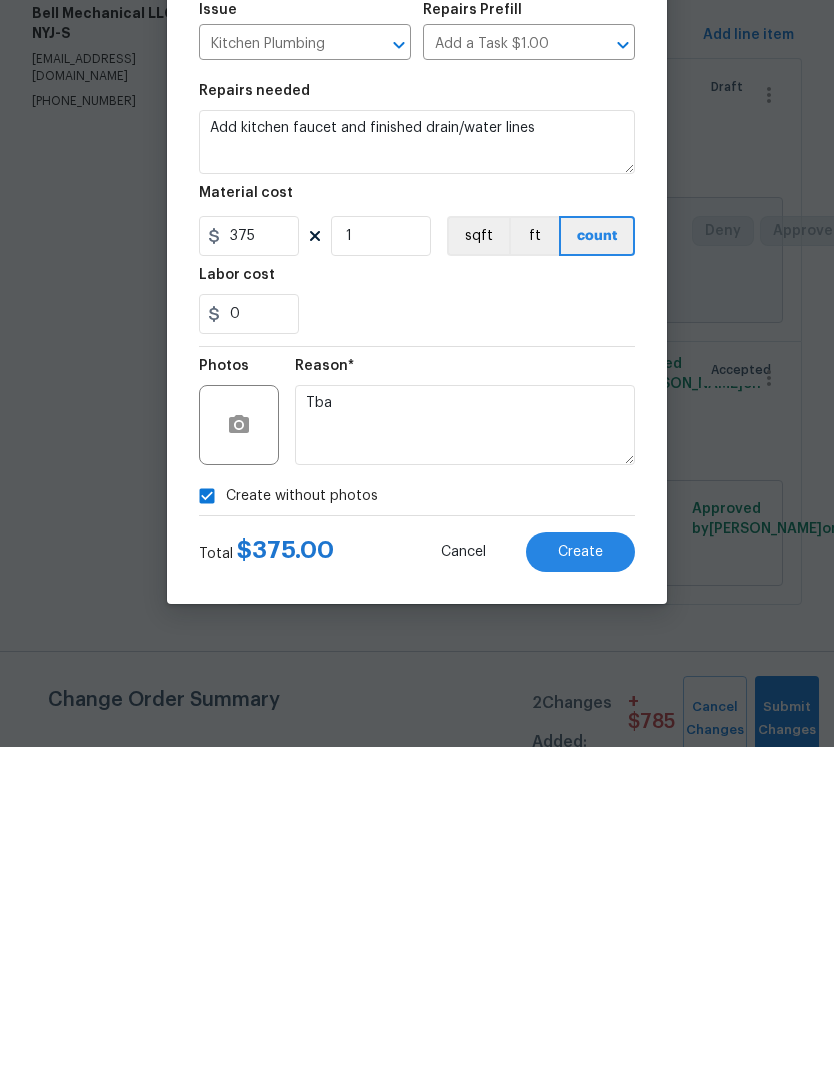 click on "Create" at bounding box center (580, 892) 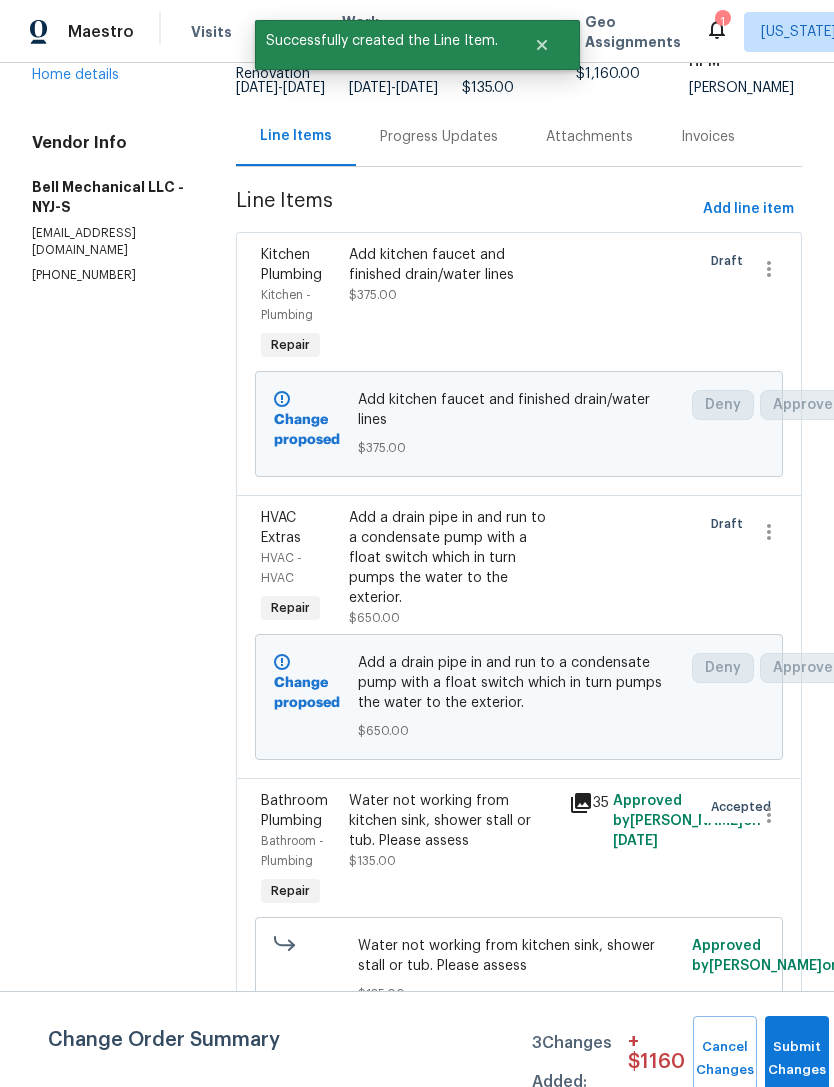 scroll, scrollTop: 165, scrollLeft: 0, axis: vertical 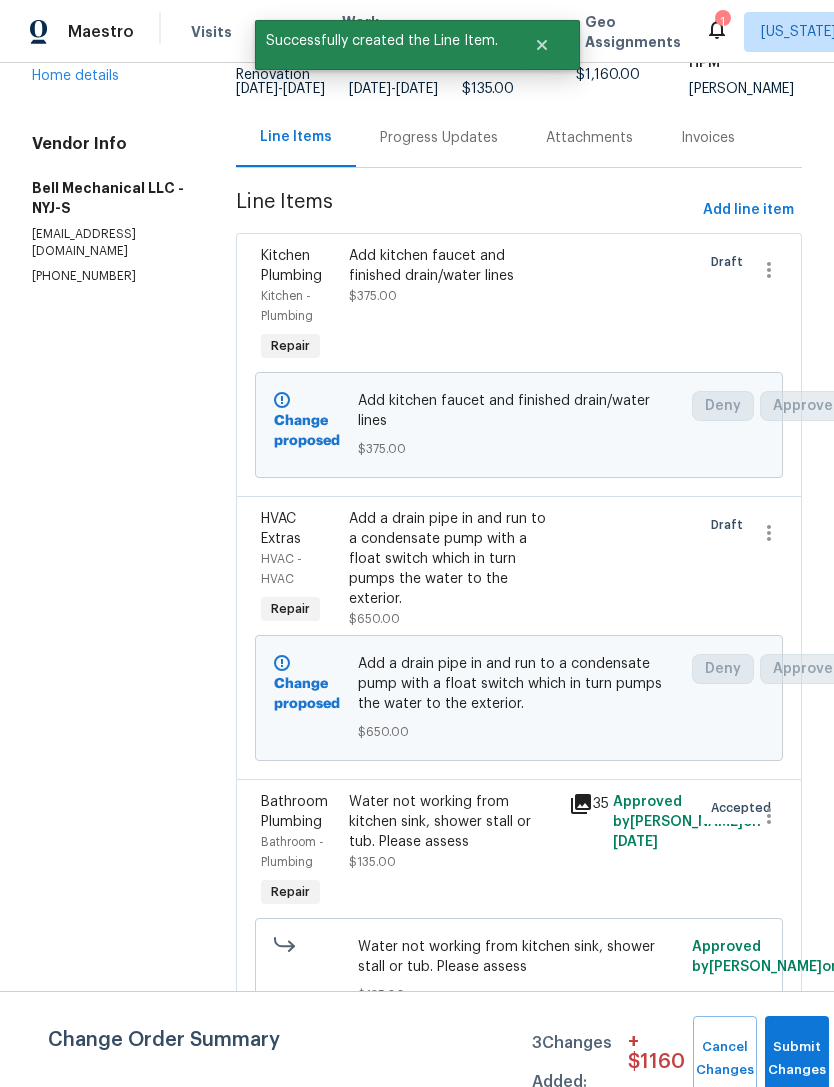 click on "Water not working from kitchen sink, shower stall or tub. Please assess" at bounding box center [453, 822] 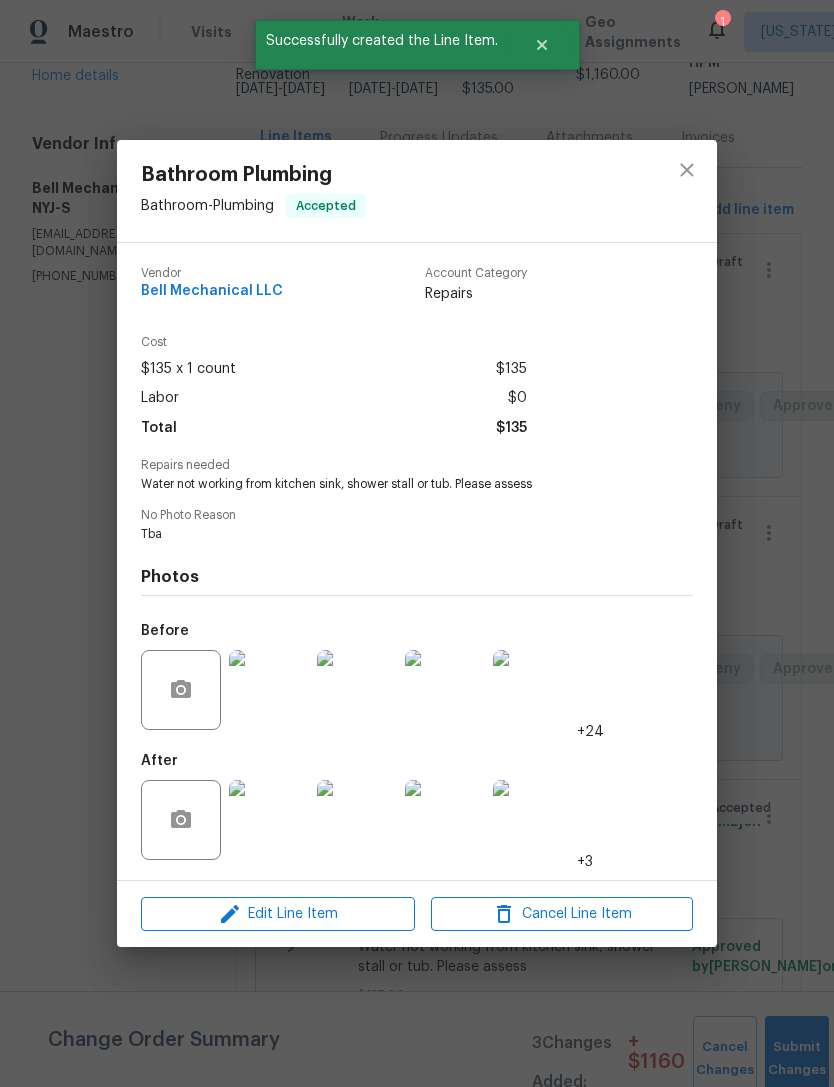click on "Edit Line Item" at bounding box center [278, 914] 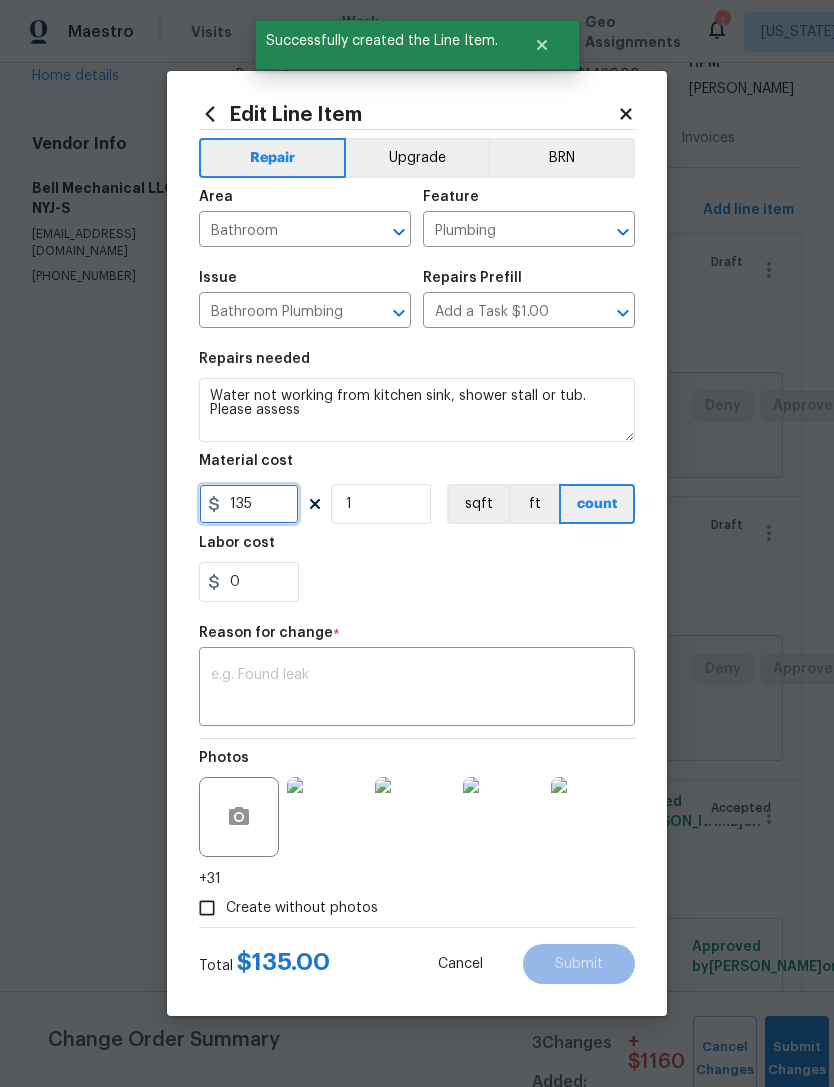 click on "135" at bounding box center [249, 504] 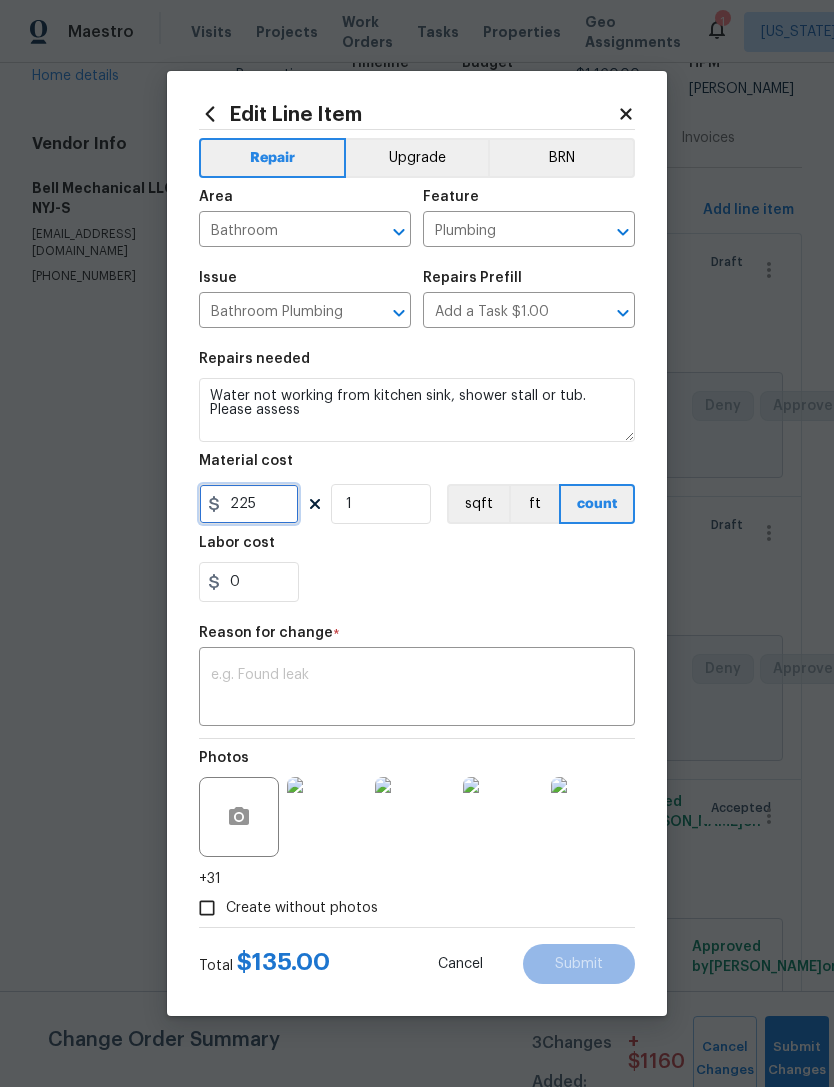 type on "225" 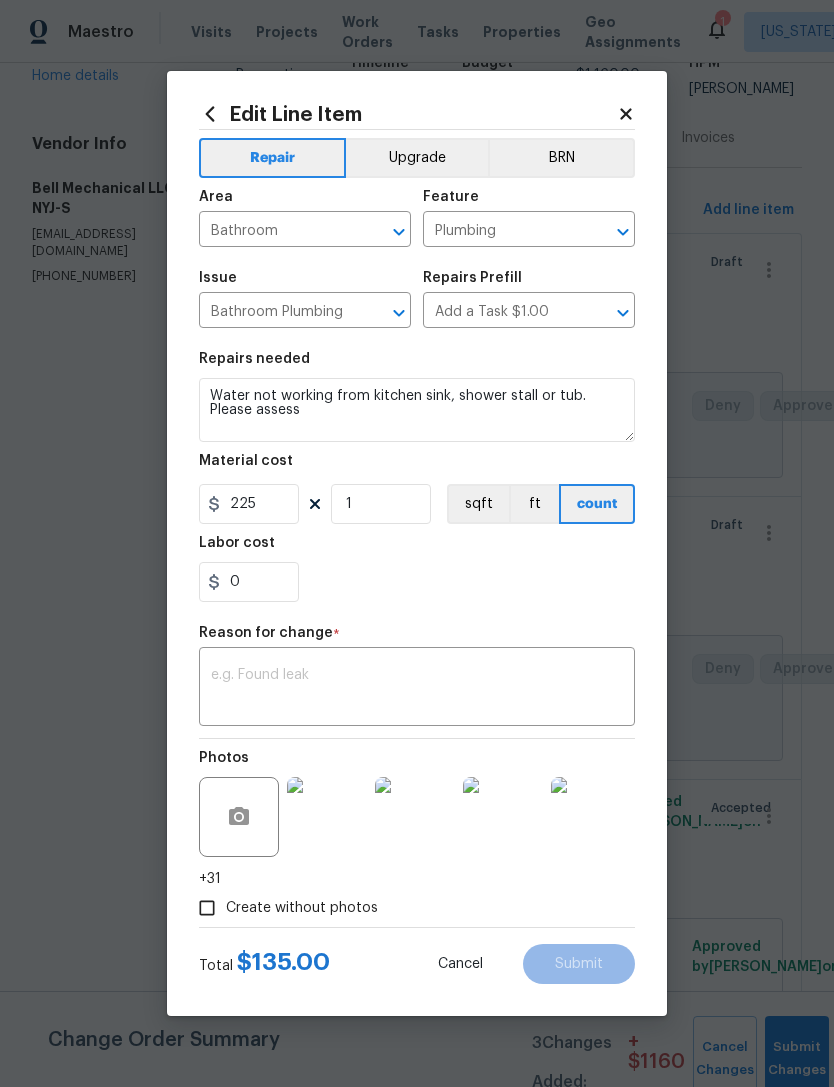 click on "Labor cost" at bounding box center [417, 549] 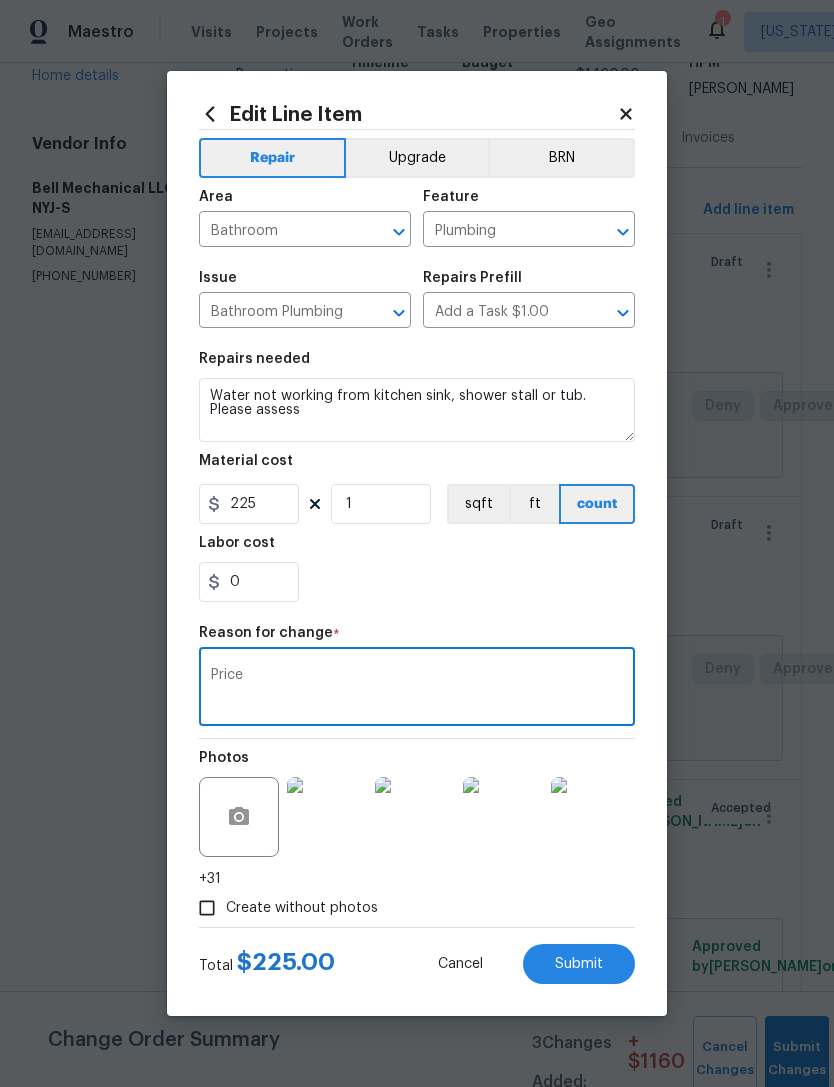 type on "Price" 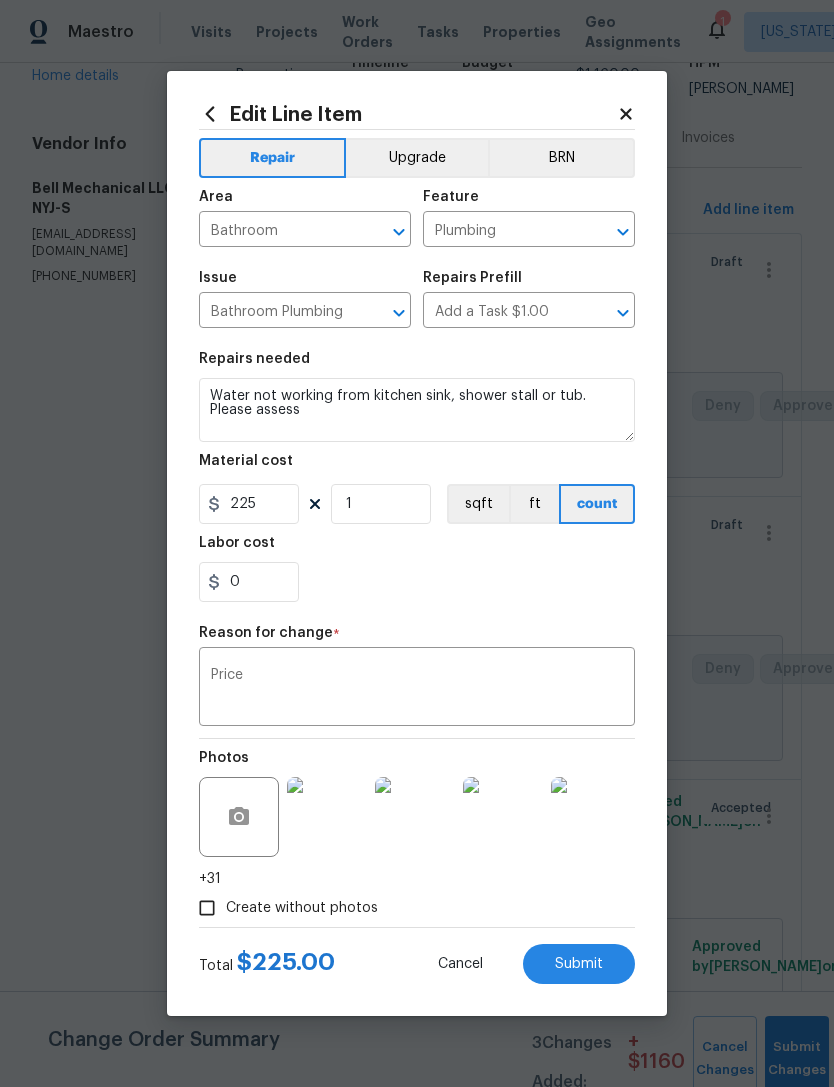 click on "Submit" at bounding box center (579, 964) 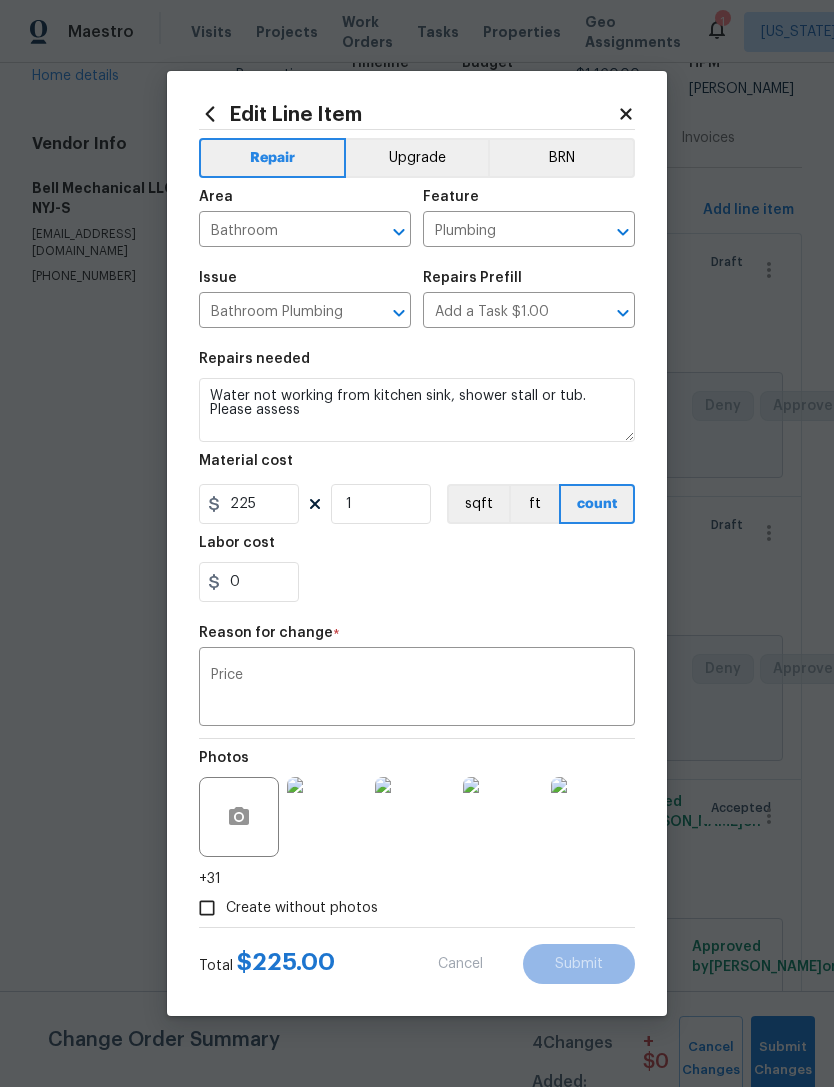 type on "135" 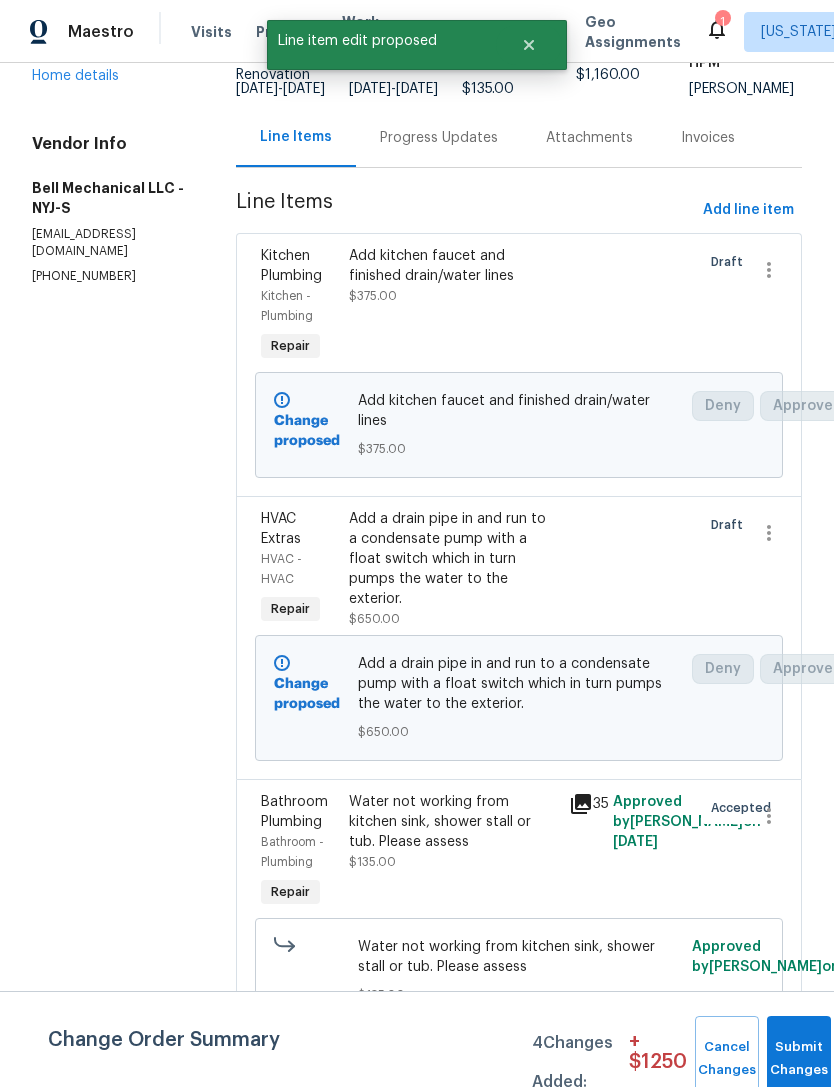 click on "Submit Changes" at bounding box center [799, 1059] 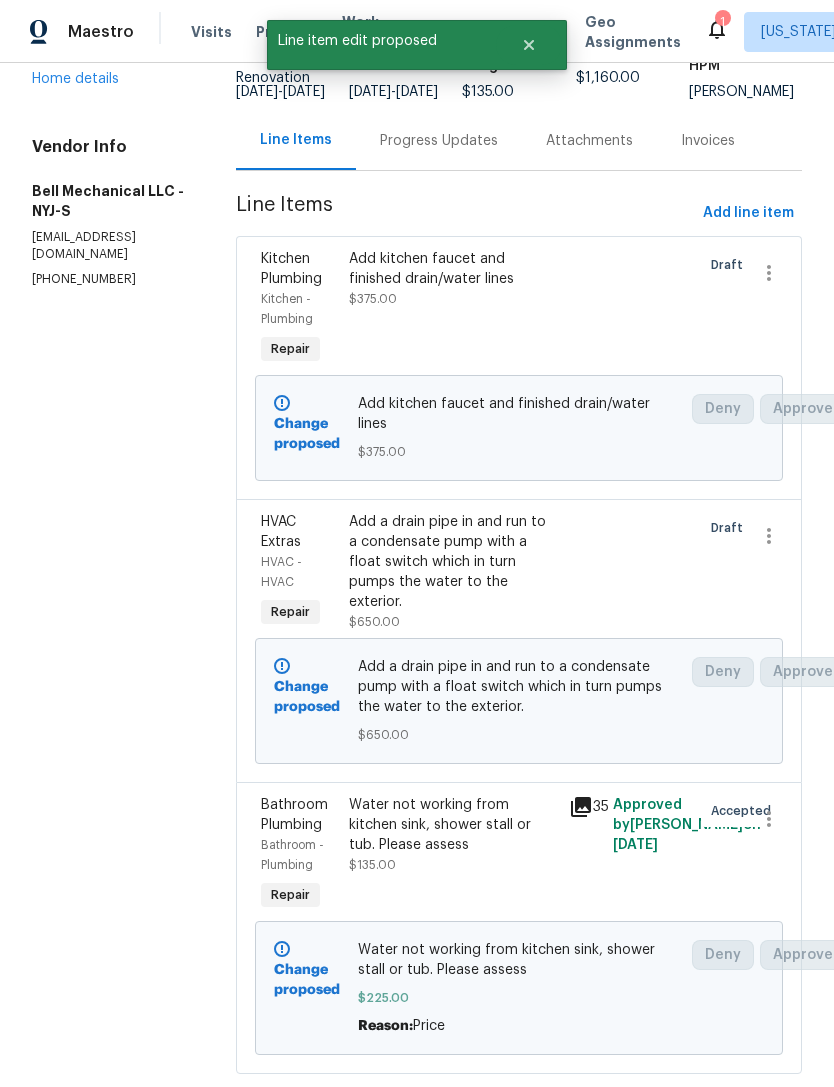 scroll, scrollTop: 0, scrollLeft: 0, axis: both 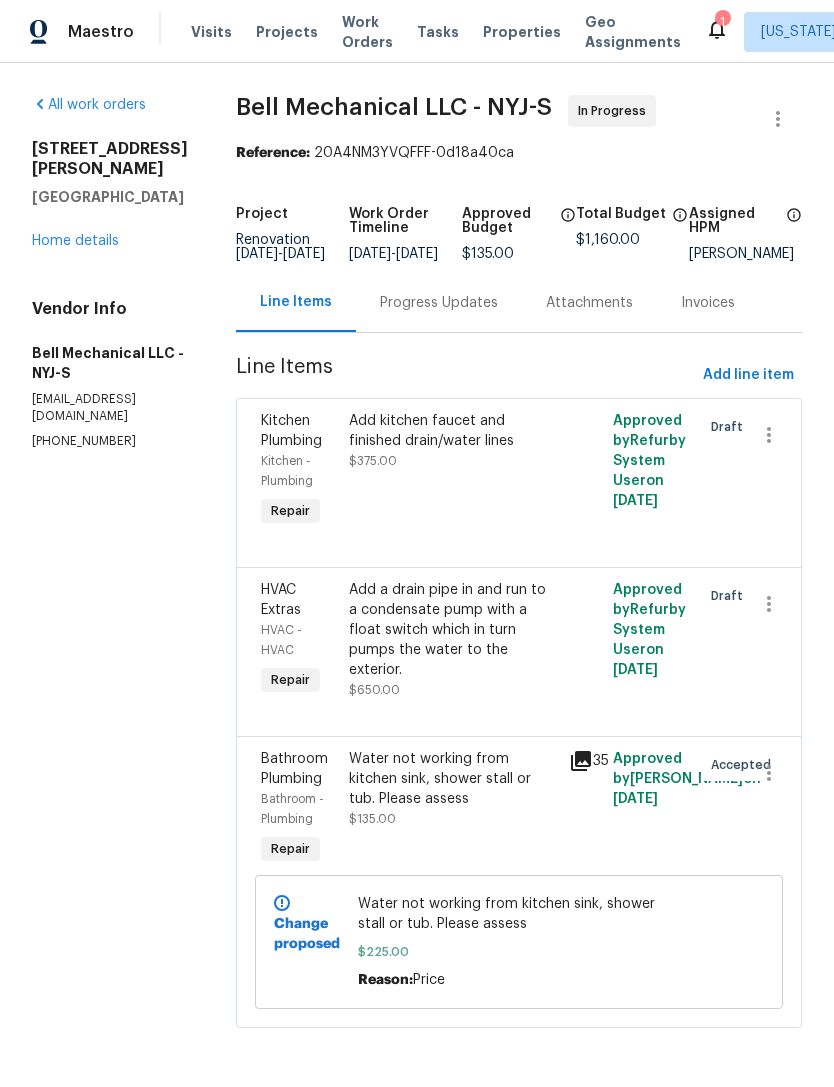 click on "Visits Projects Work Orders Tasks Properties Geo Assignments" at bounding box center [448, 32] 